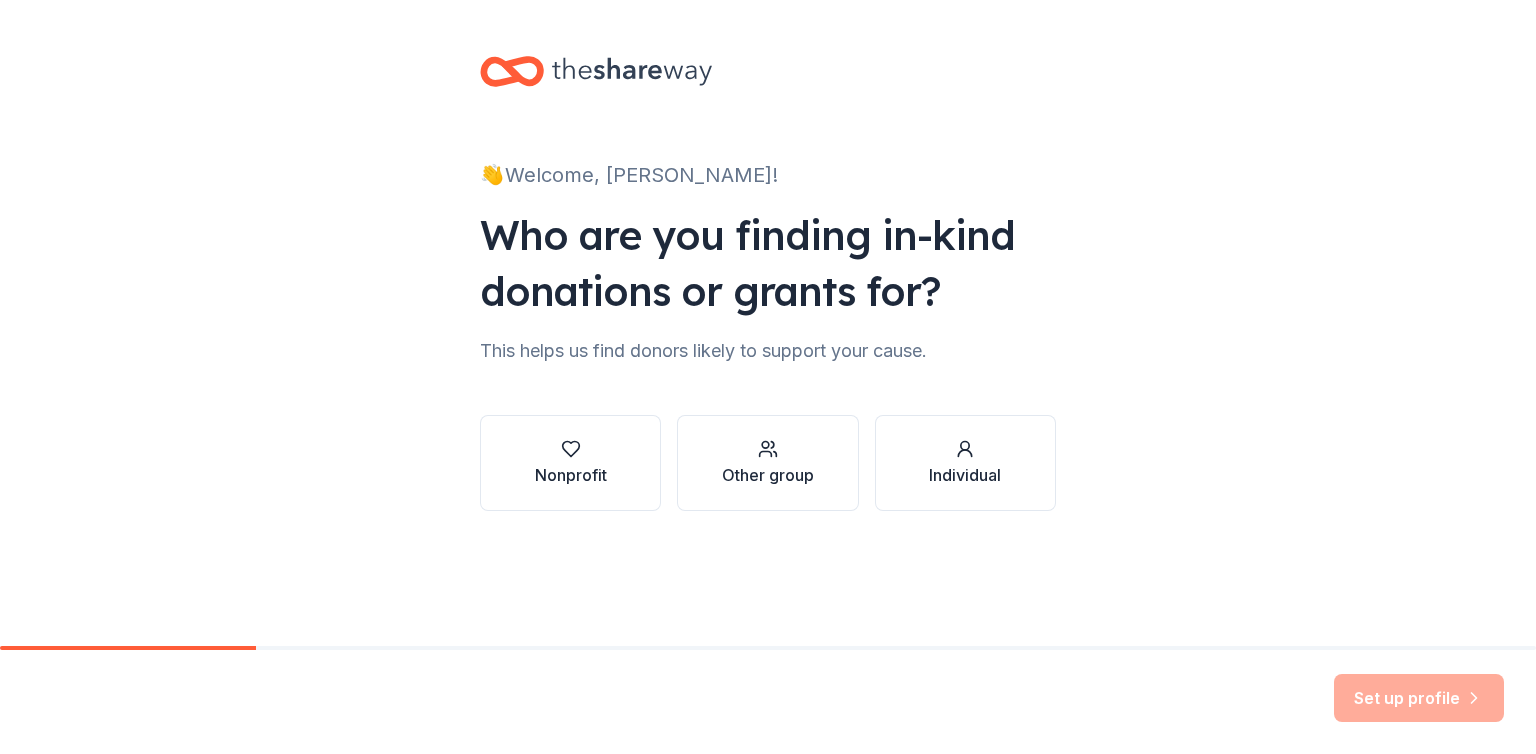 scroll, scrollTop: 0, scrollLeft: 0, axis: both 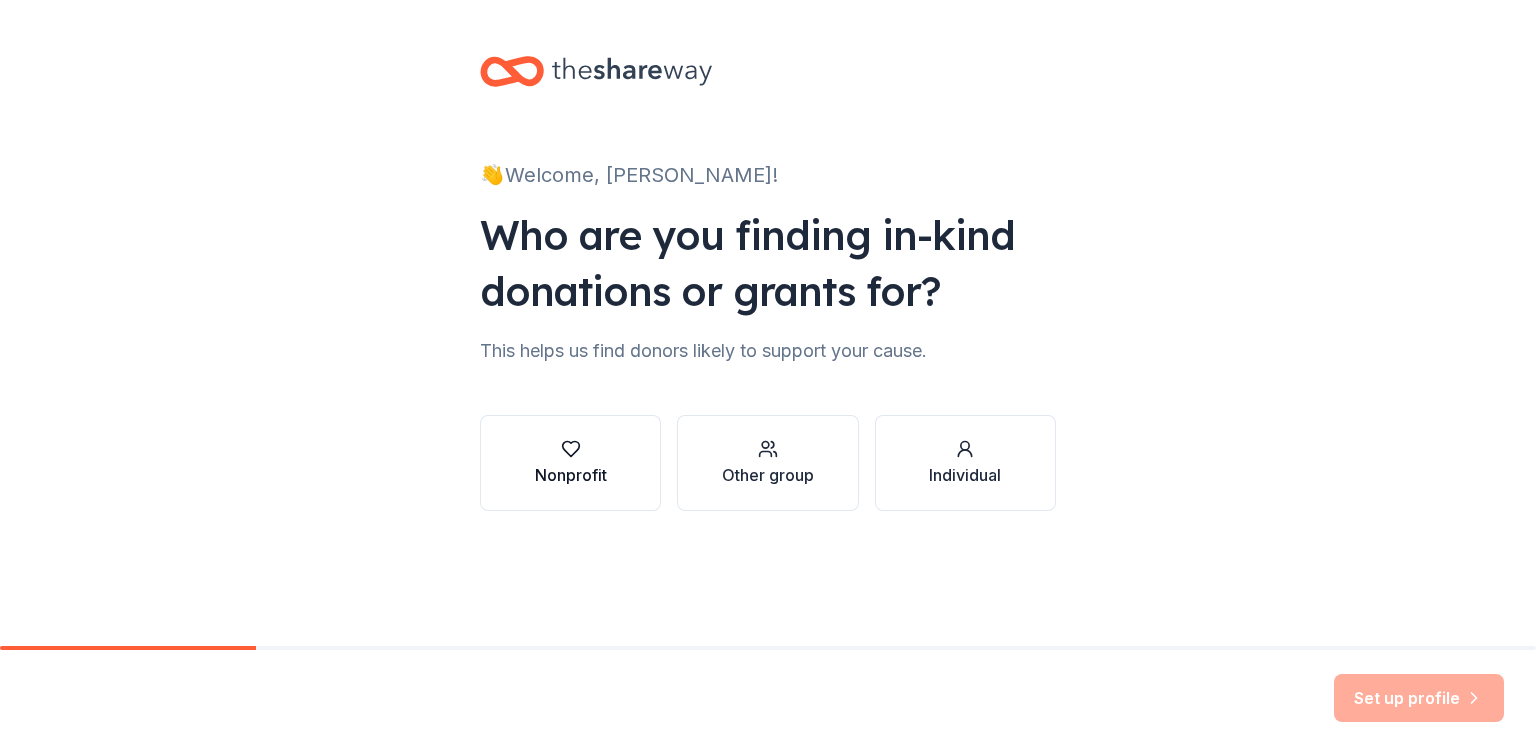 click on "Nonprofit" at bounding box center (571, 475) 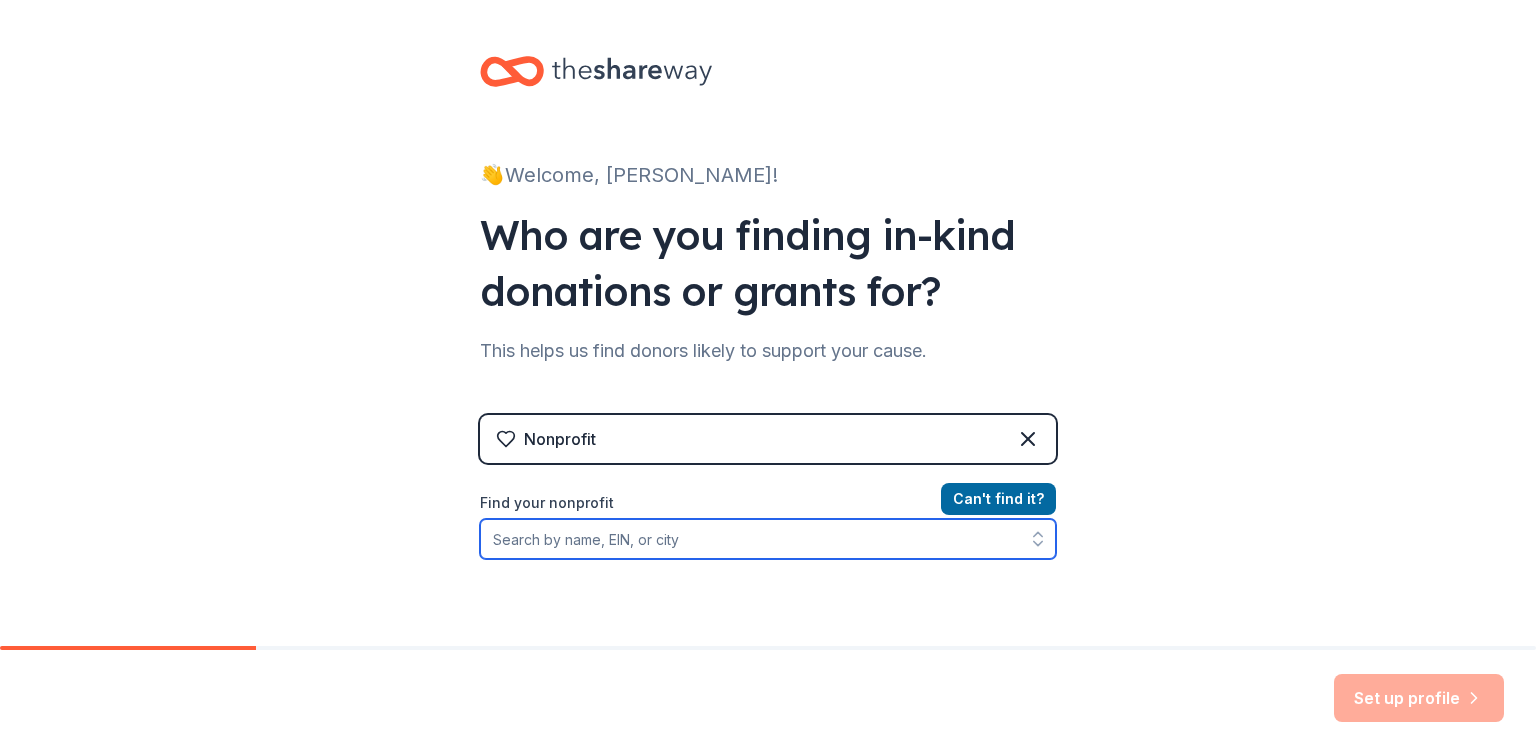 click on "Find your nonprofit" at bounding box center (768, 539) 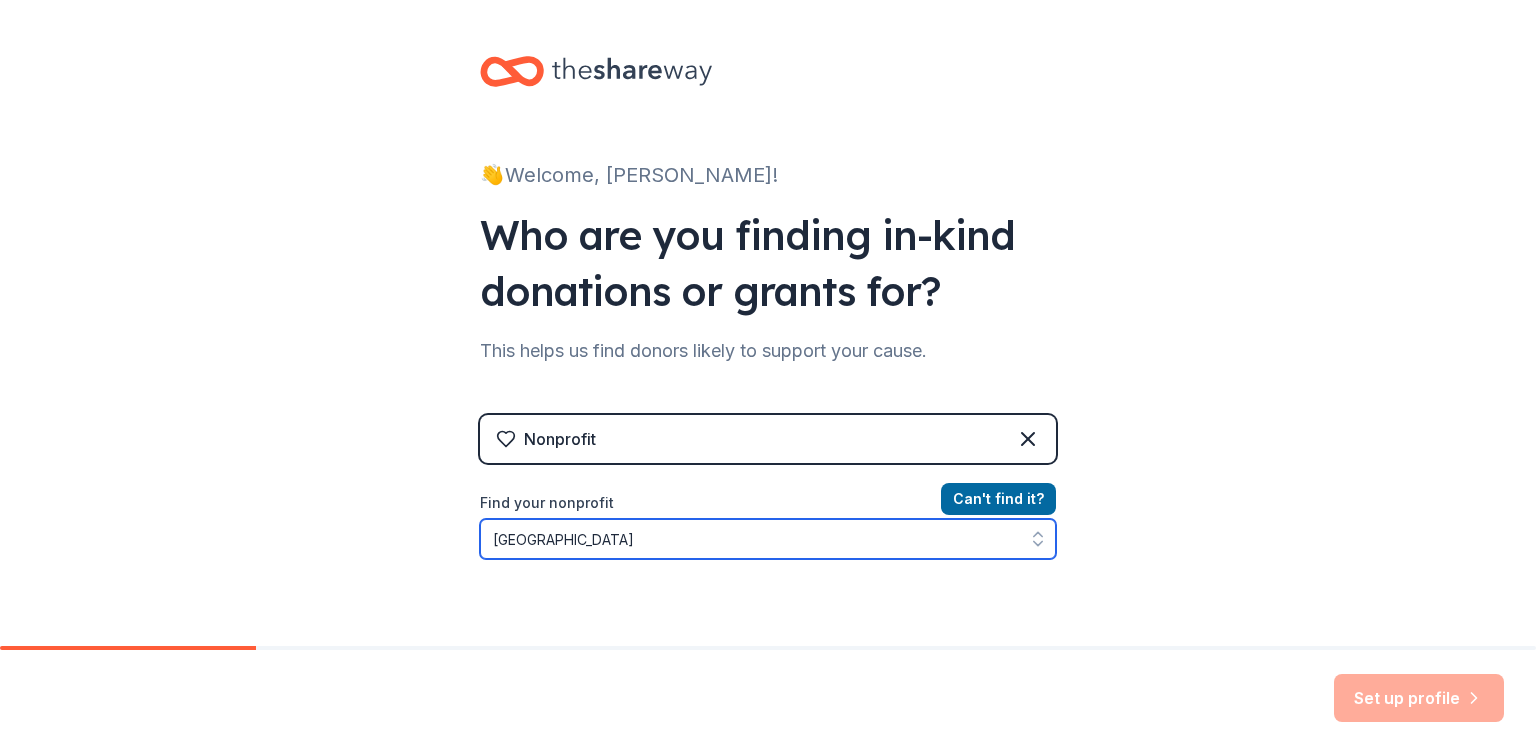 scroll, scrollTop: 13, scrollLeft: 0, axis: vertical 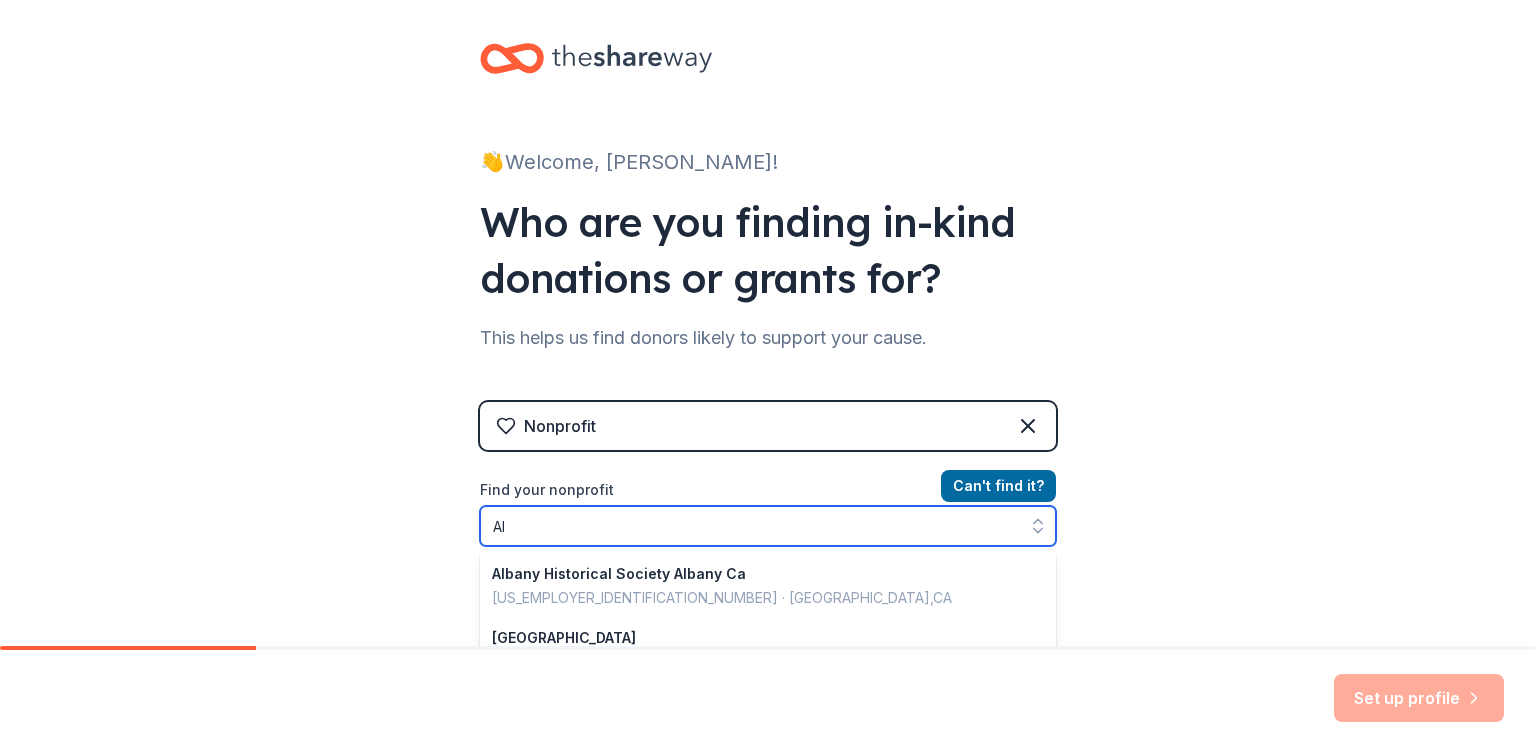 type on "A" 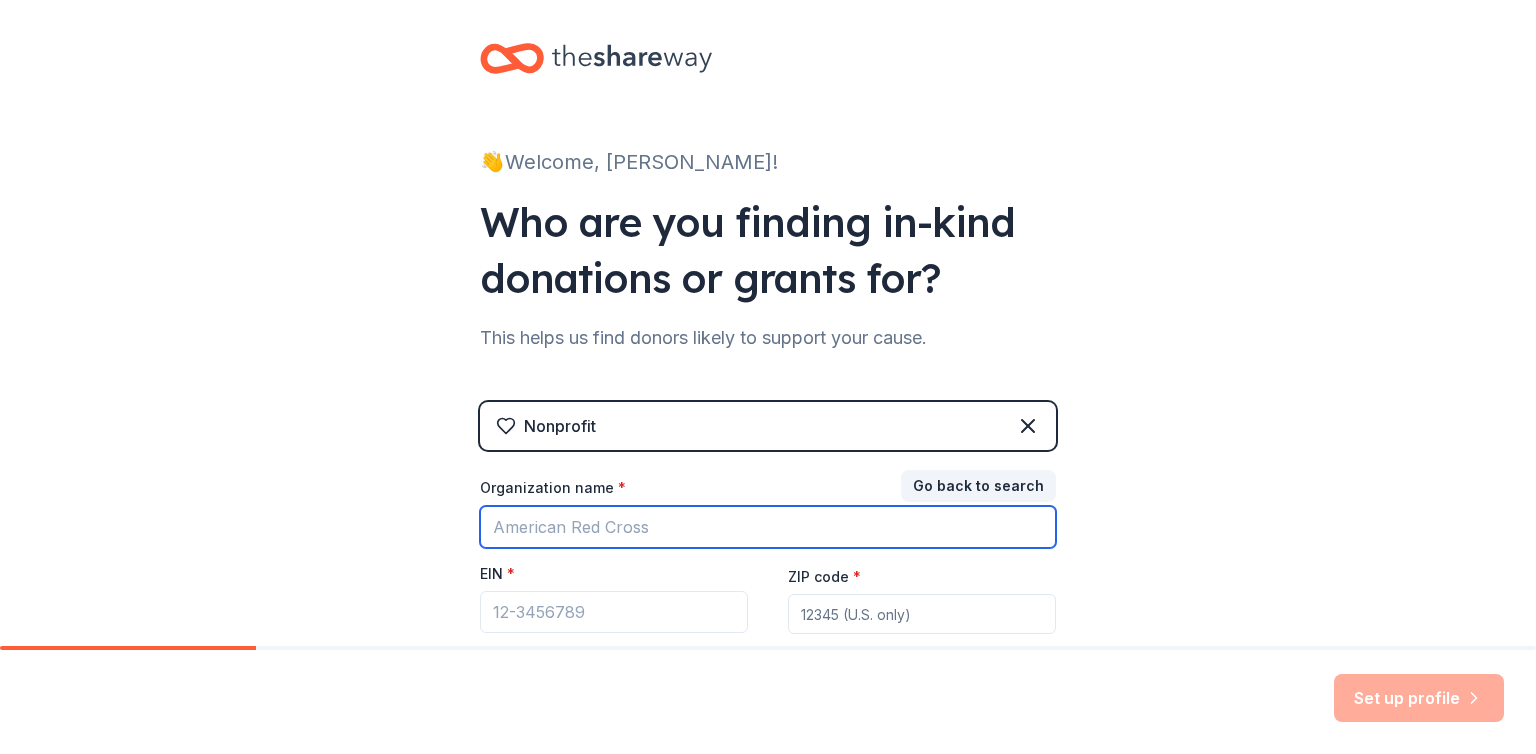 click on "Organization name *" at bounding box center (768, 527) 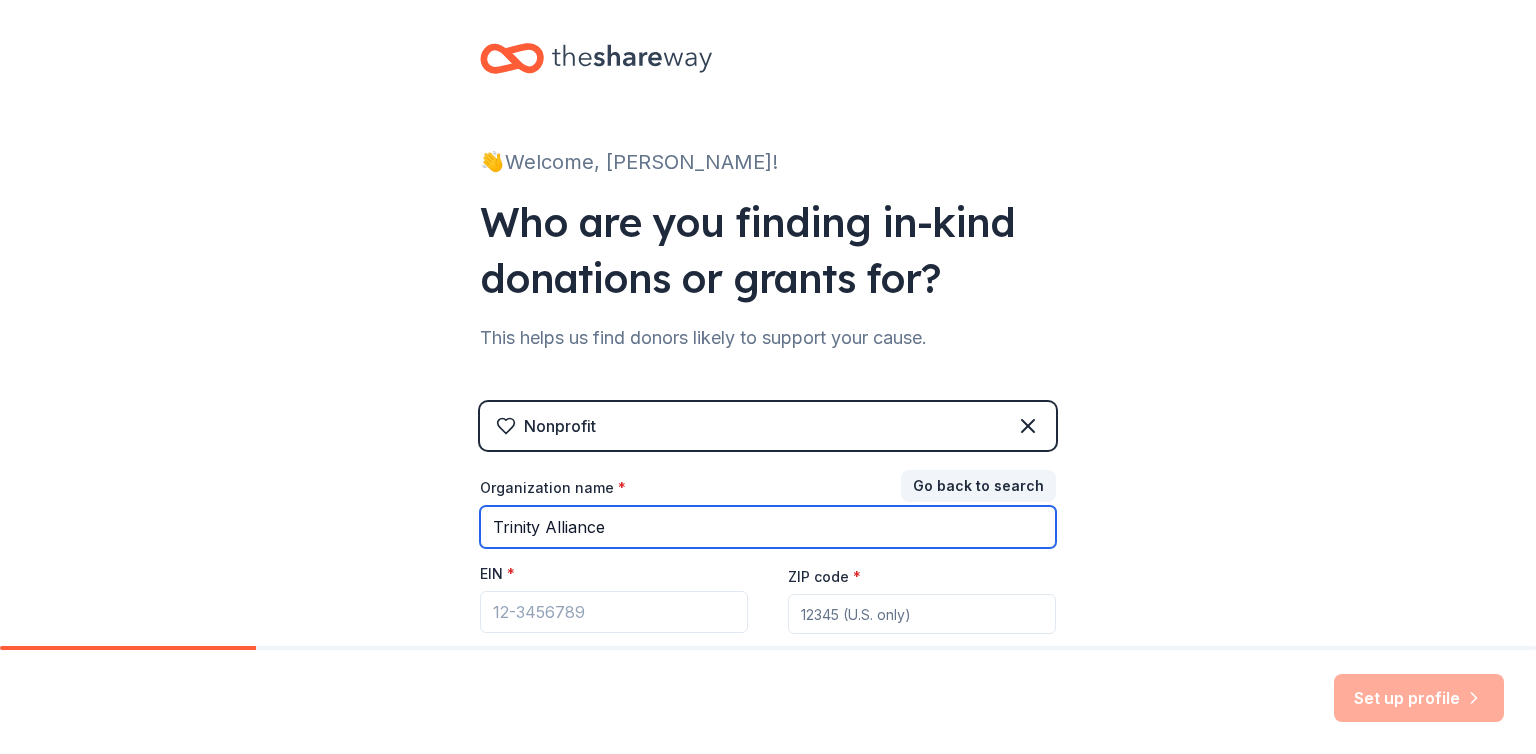 type on "Trinity Alliance" 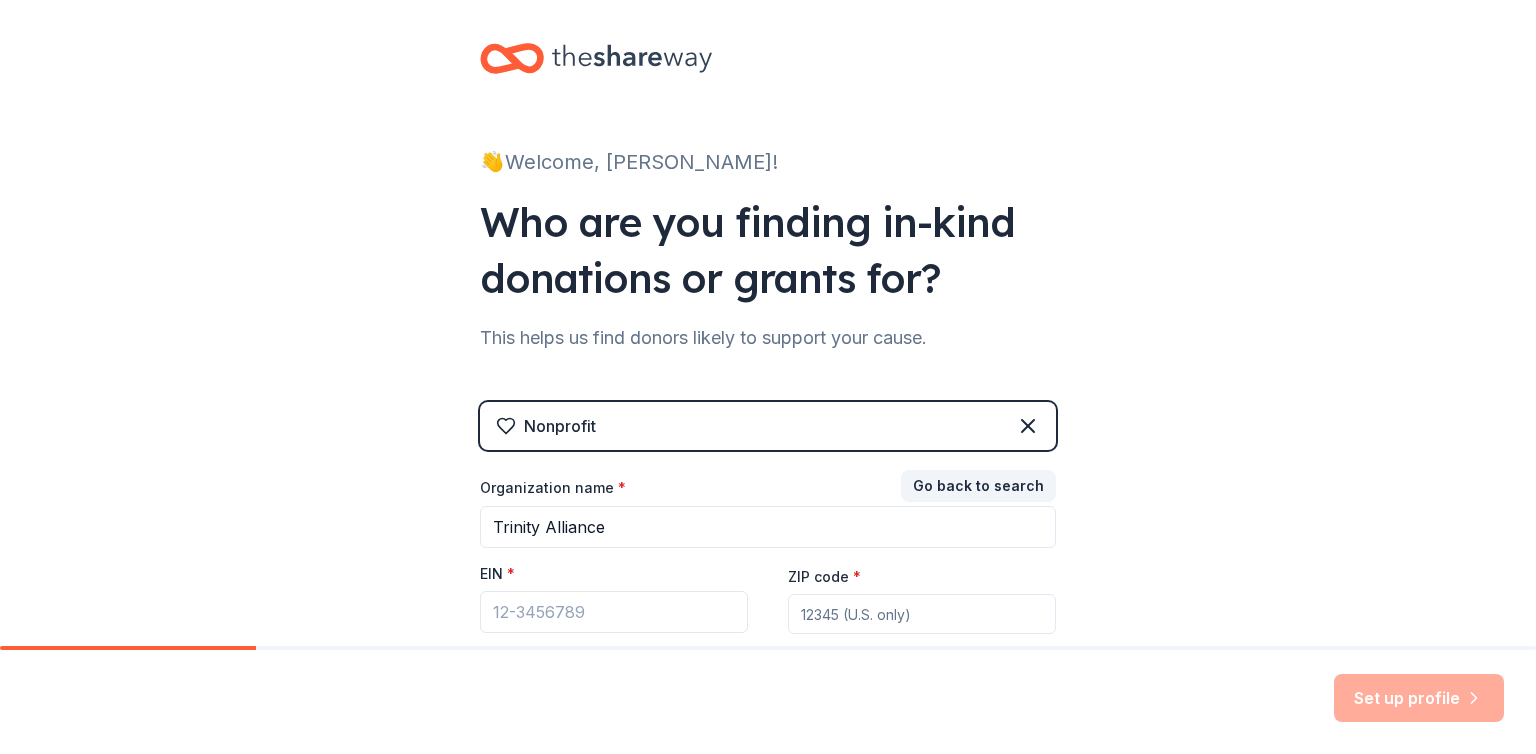 click on "👋  Welcome, Stephen! Who are you finding in-kind donations or grants for? This helps us find donors likely to support your cause. Nonprofit Go back to search Organization name * Trinity Alliance EIN * ZIP code * Don ' t have an EIN? Register under other group." at bounding box center (768, 398) 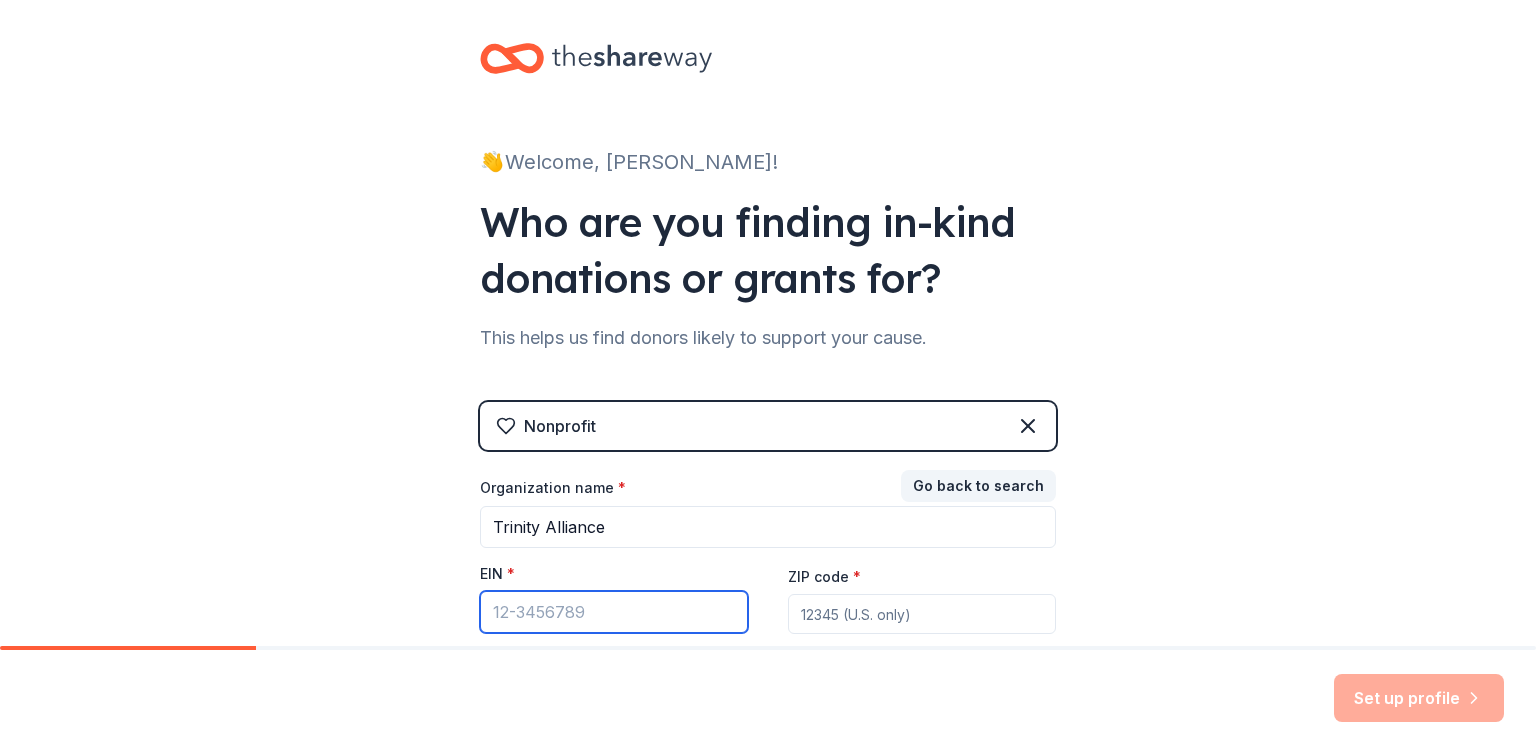 click on "EIN *" at bounding box center (614, 612) 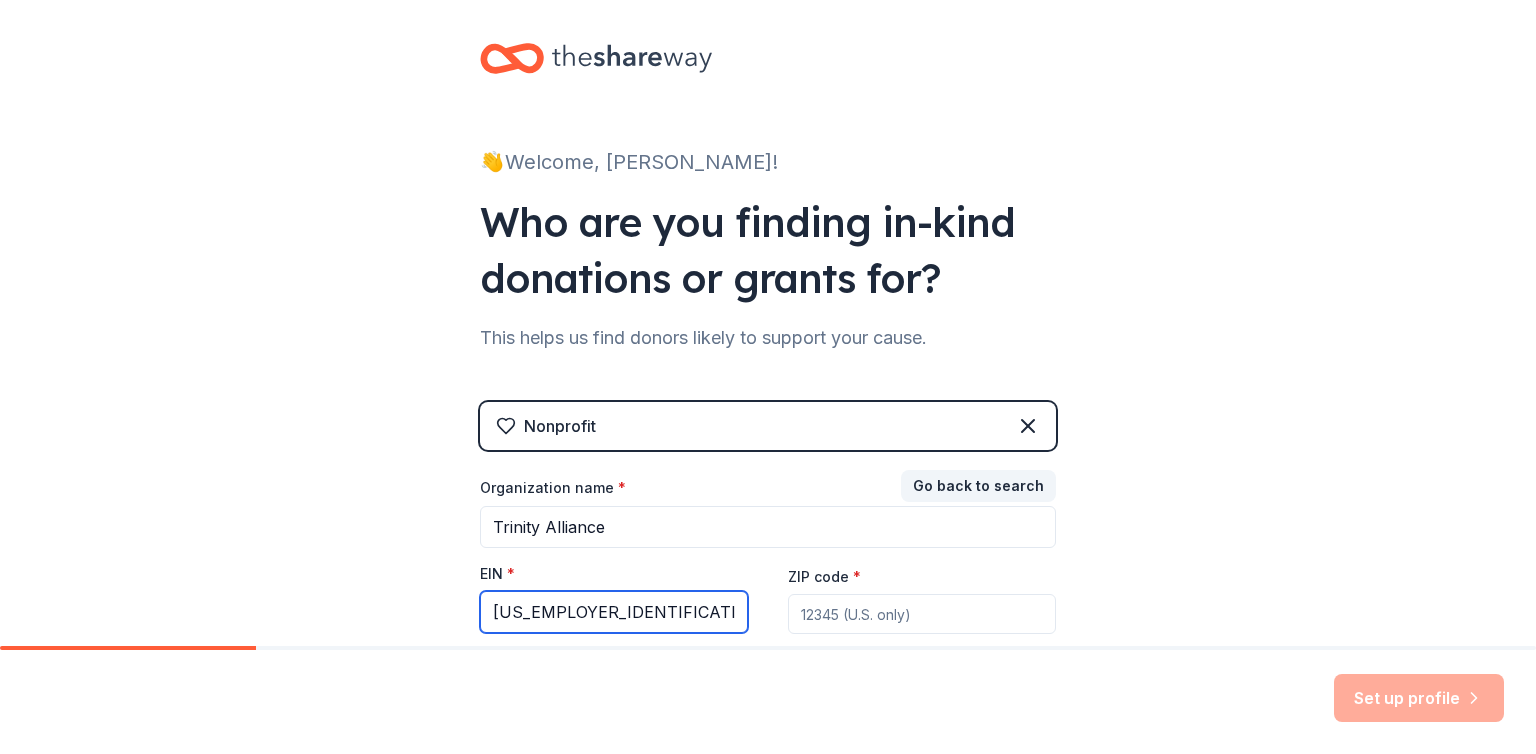 type on "14-1340122" 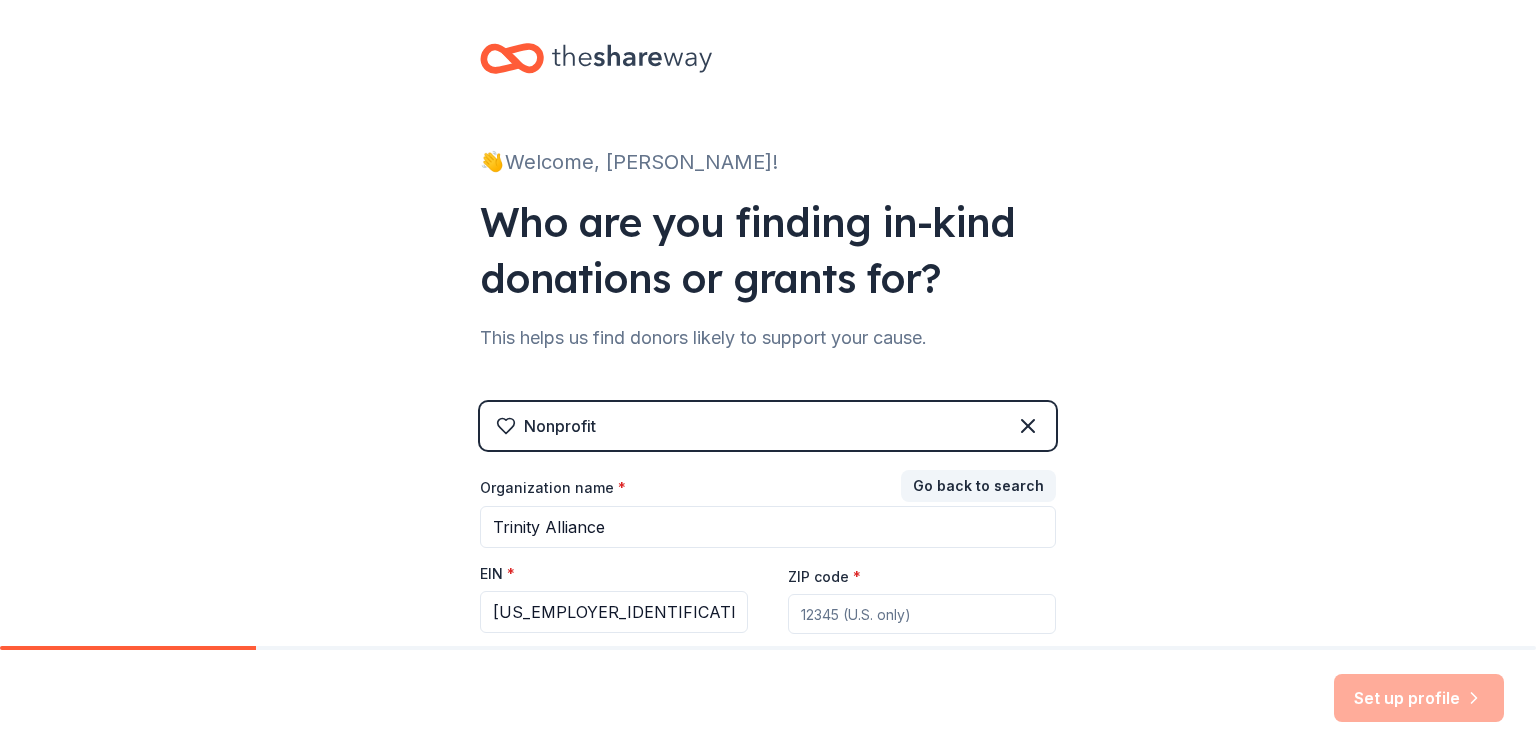 click on "ZIP code *" at bounding box center (922, 614) 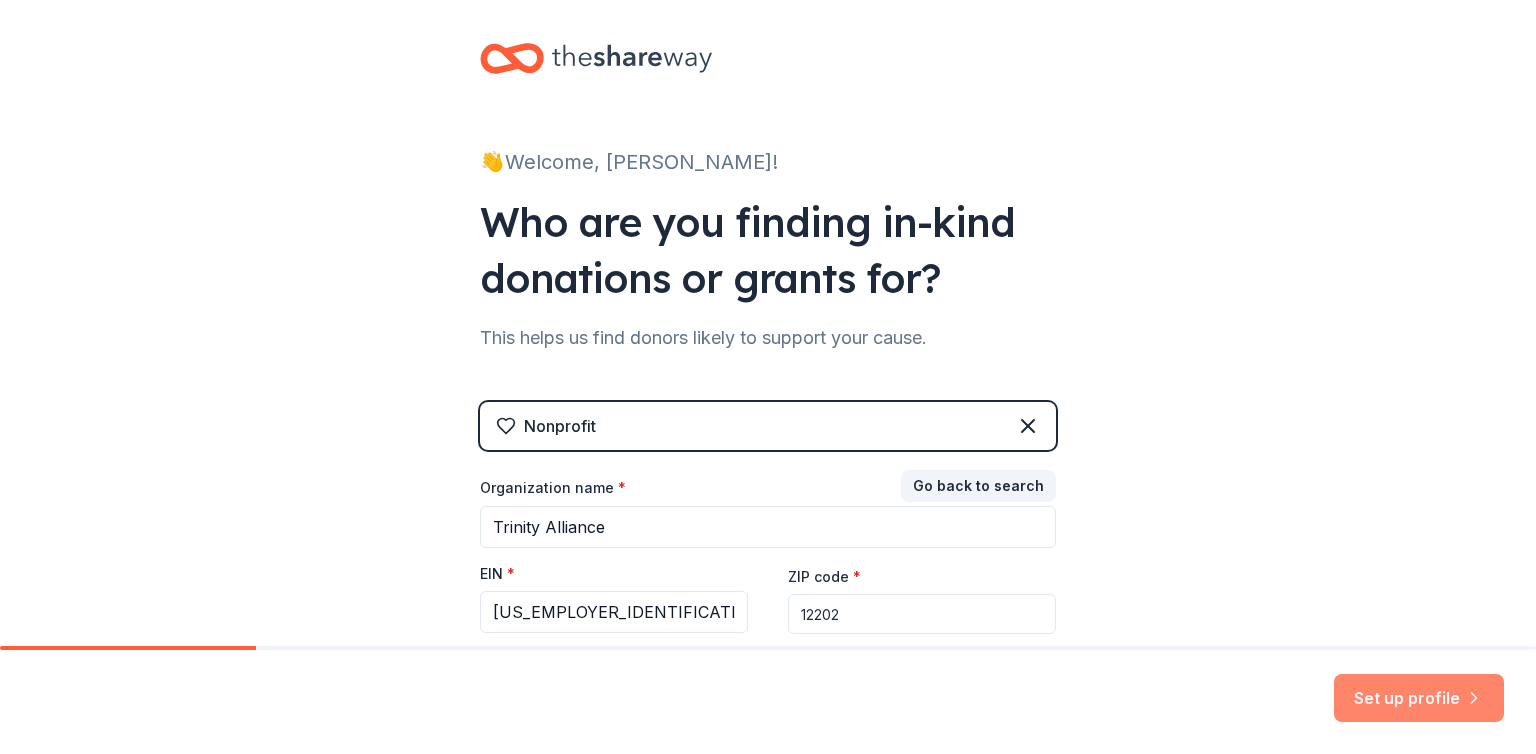 type on "12202" 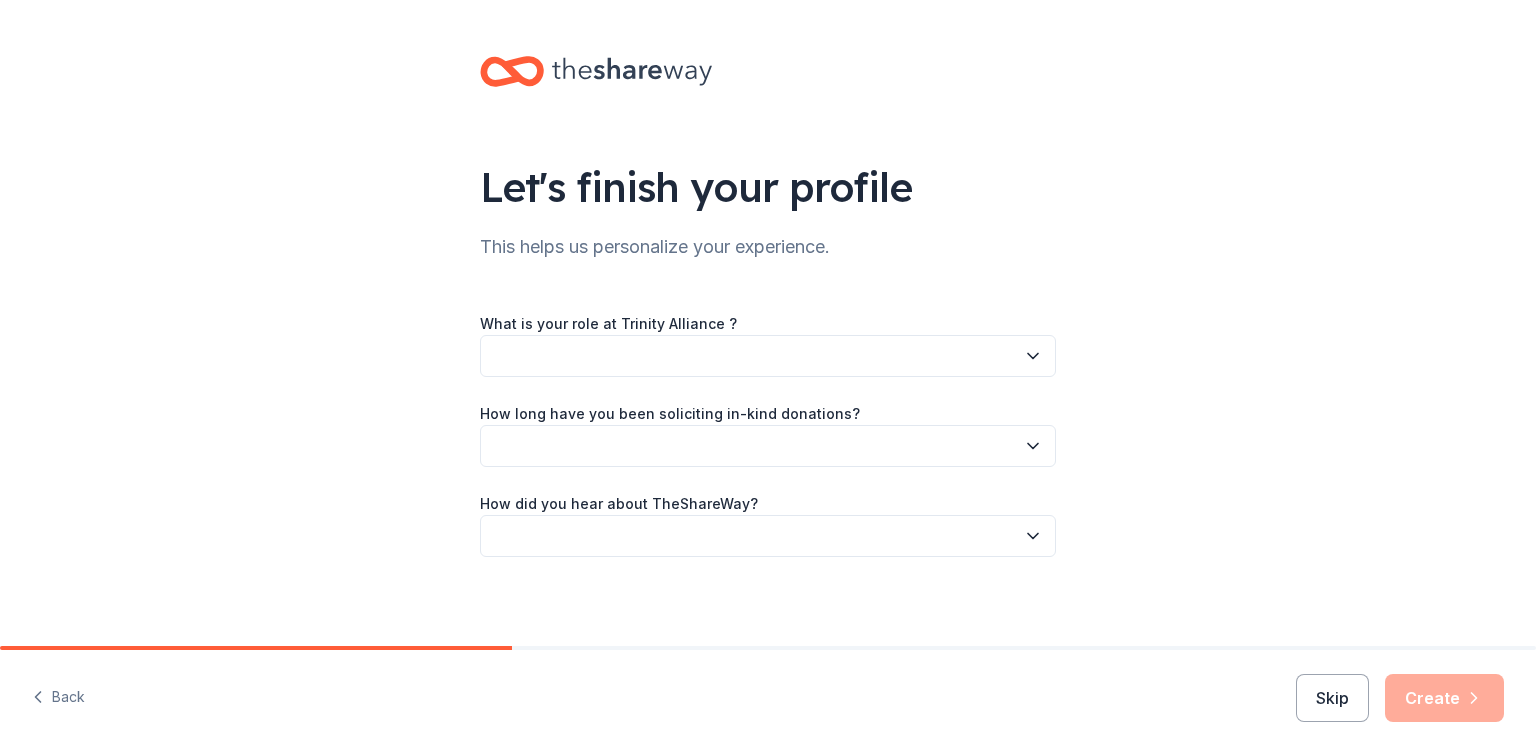 click at bounding box center [768, 356] 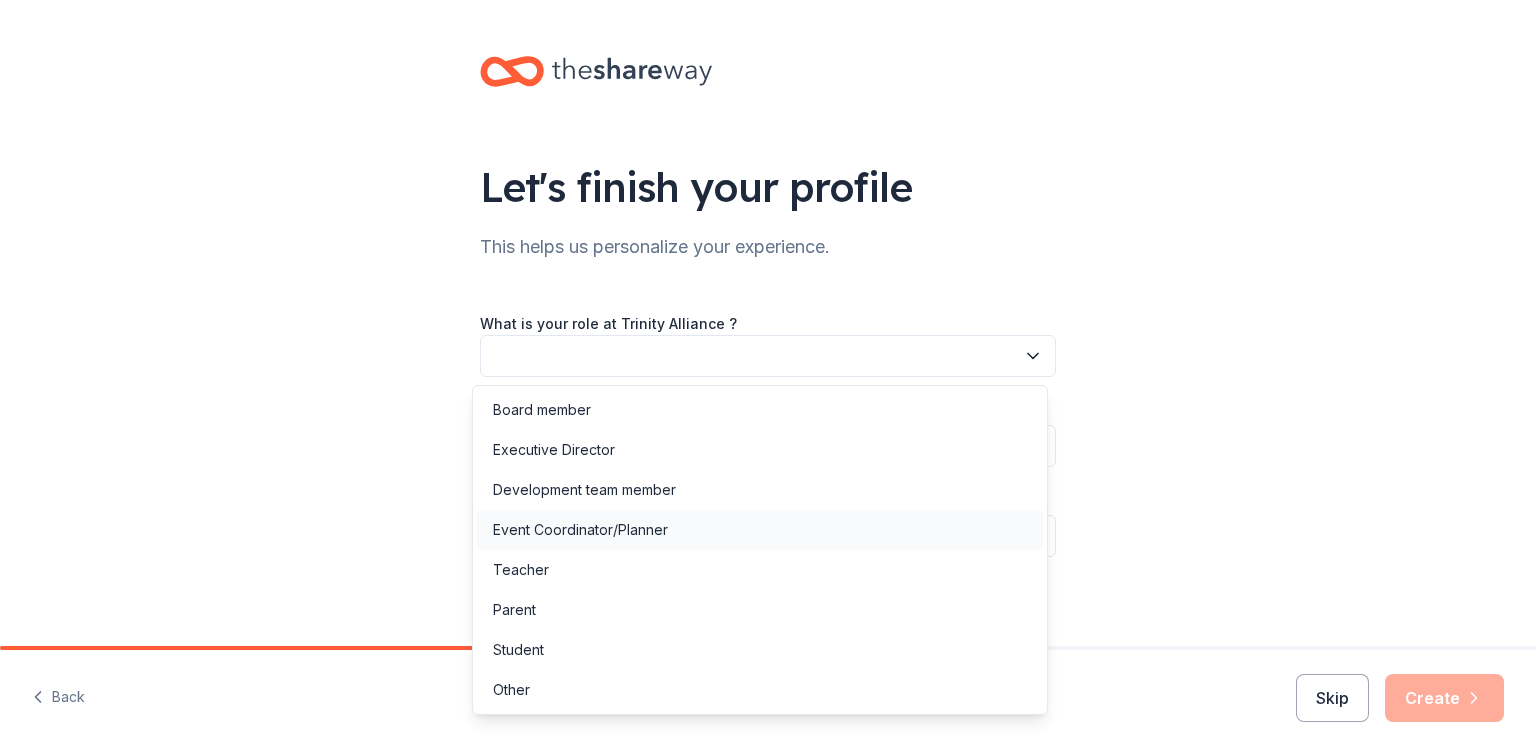 click on "Event Coordinator/Planner" at bounding box center (580, 530) 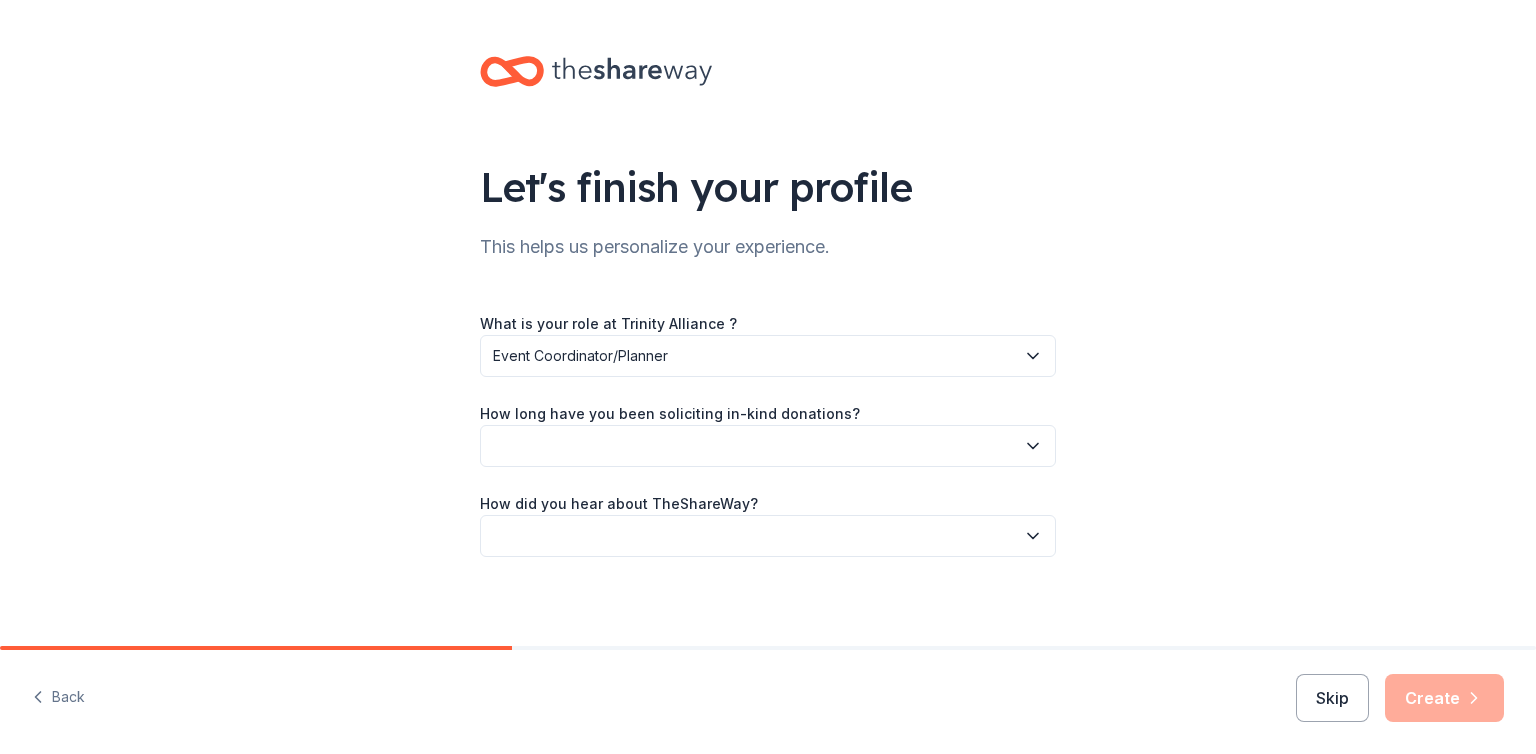 click at bounding box center (768, 446) 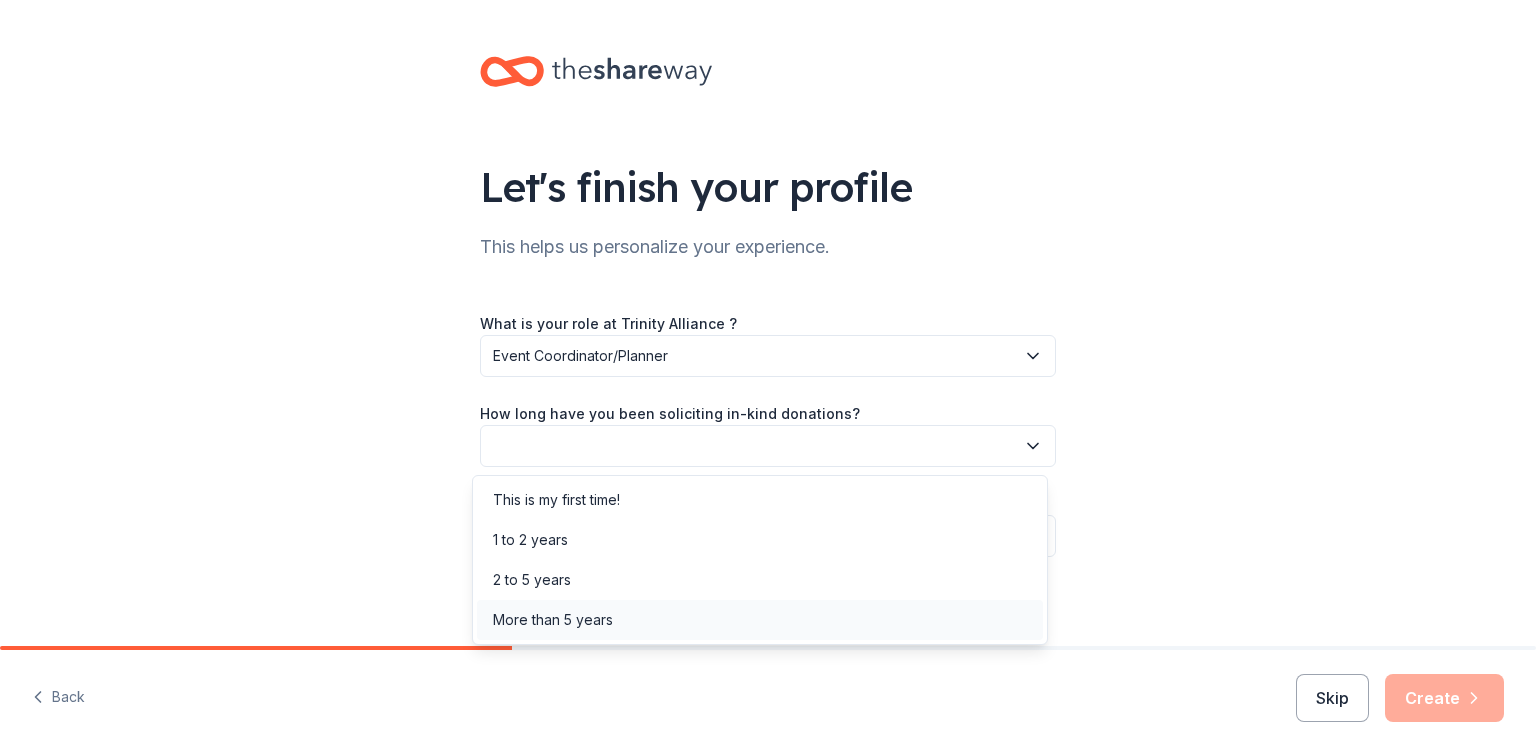 click on "More than 5 years" at bounding box center (553, 620) 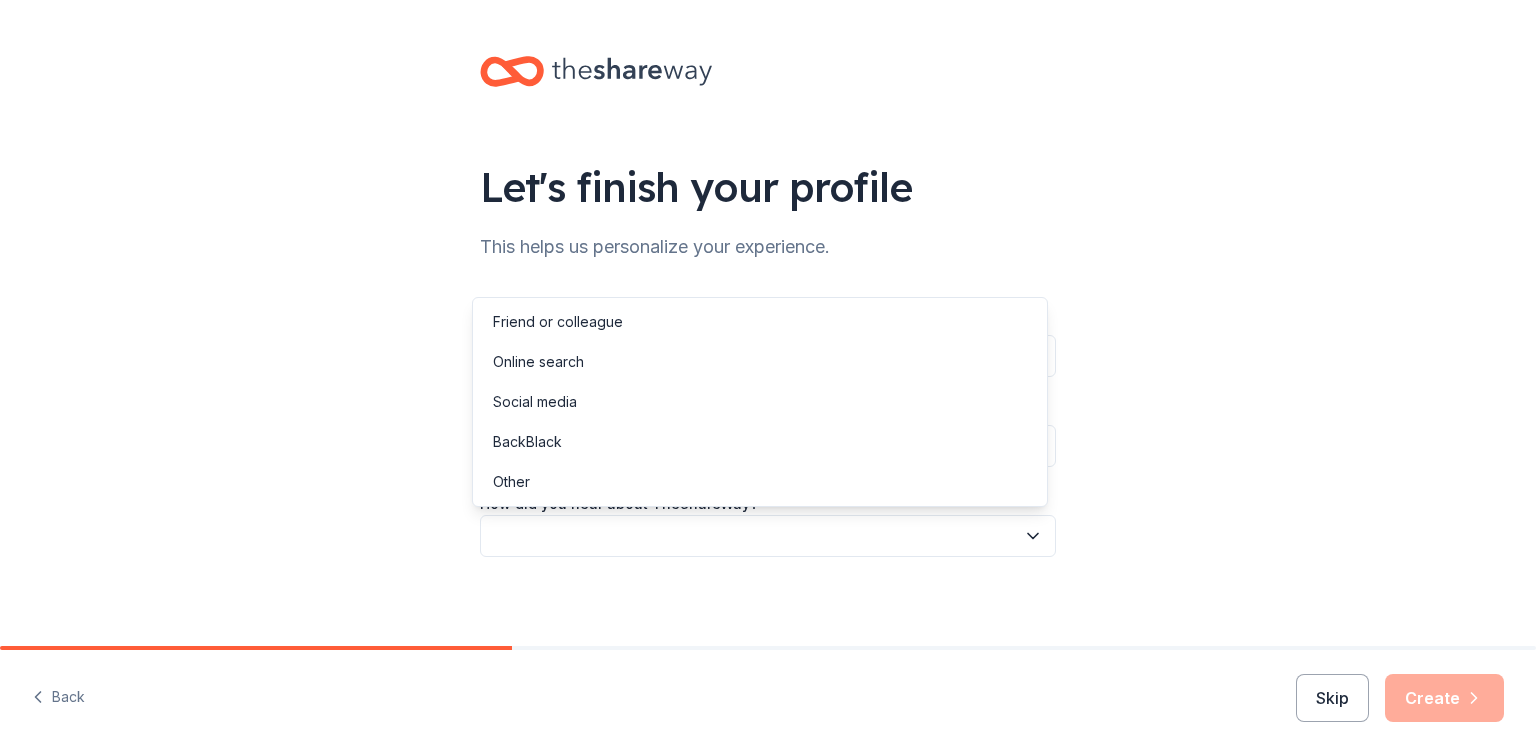 click at bounding box center (768, 536) 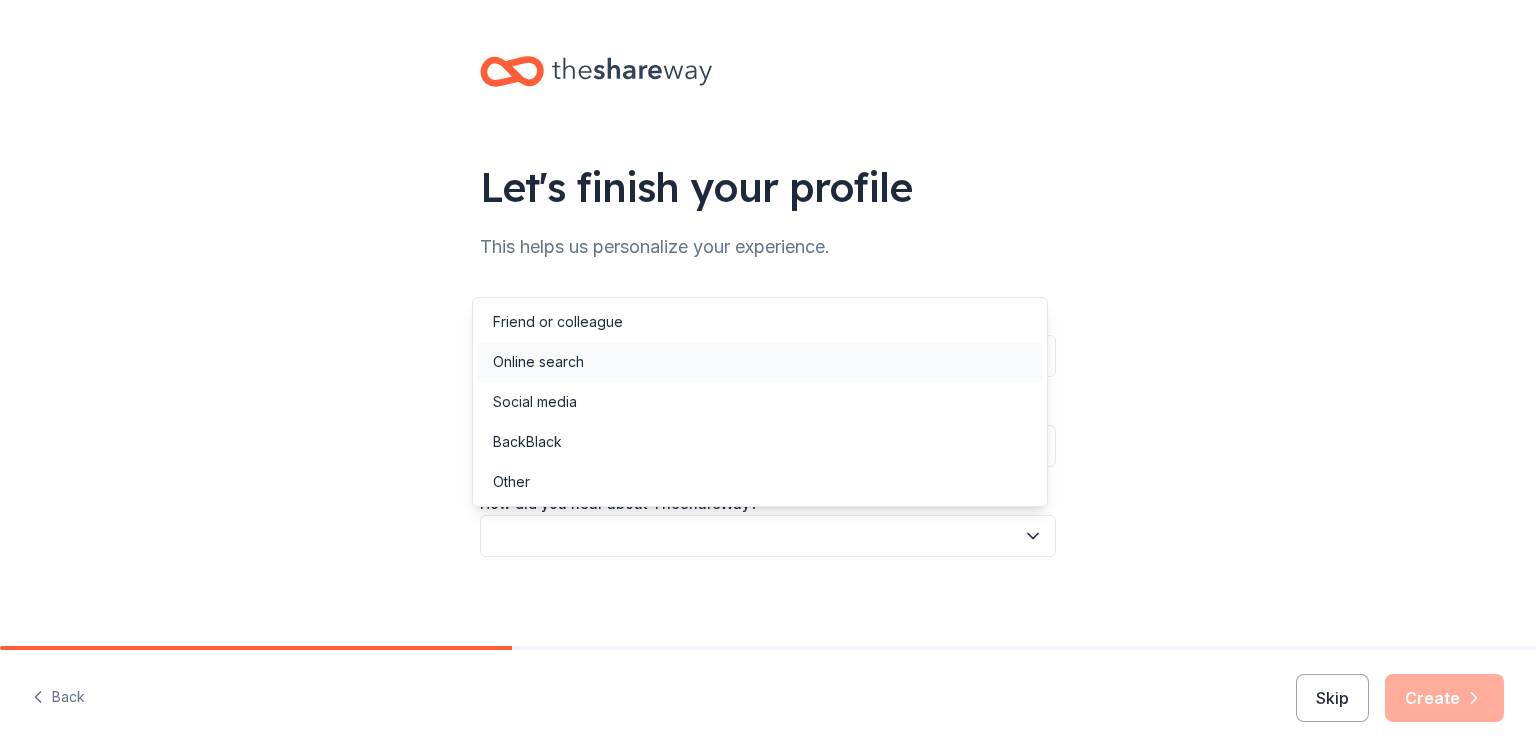 click on "Online search" at bounding box center (538, 362) 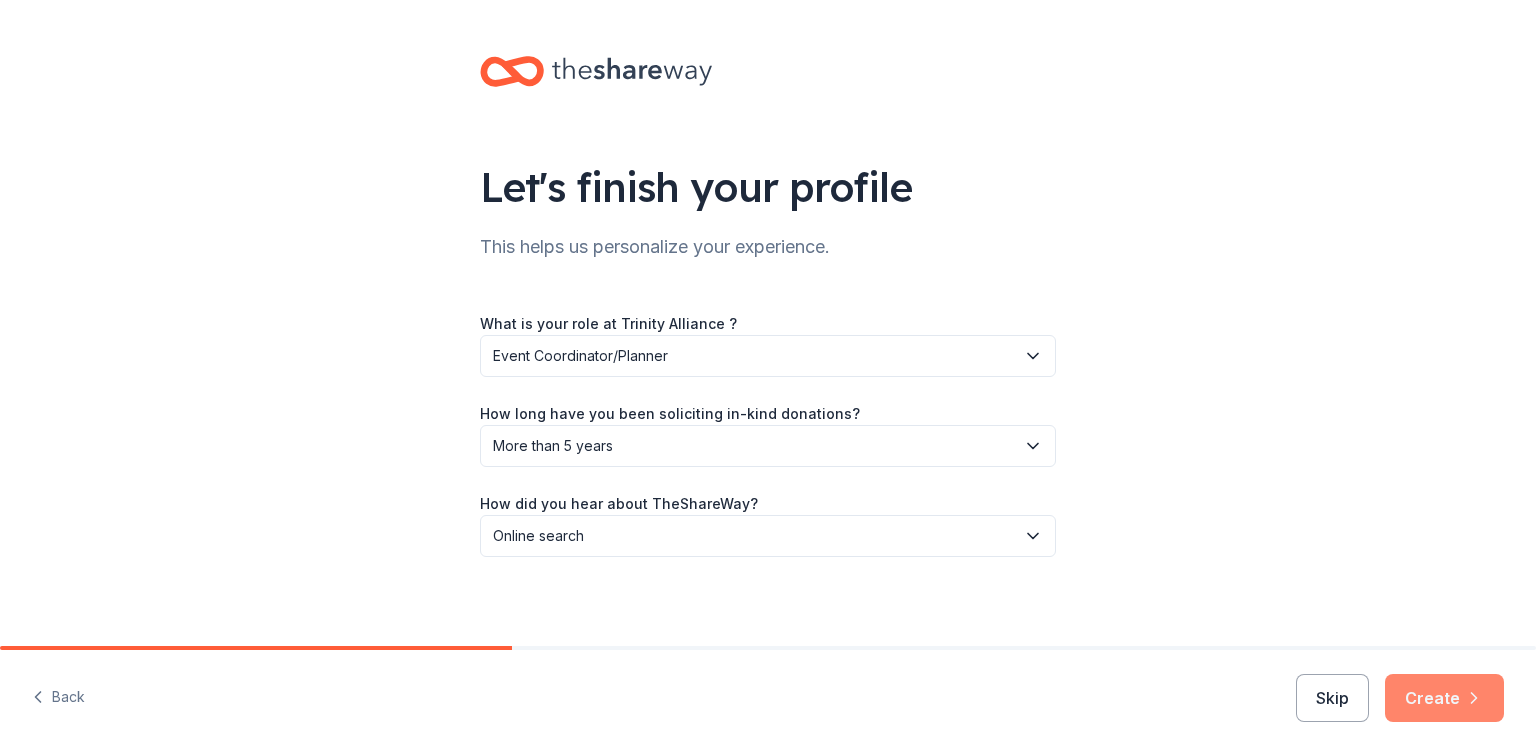 click on "Create" at bounding box center [1444, 698] 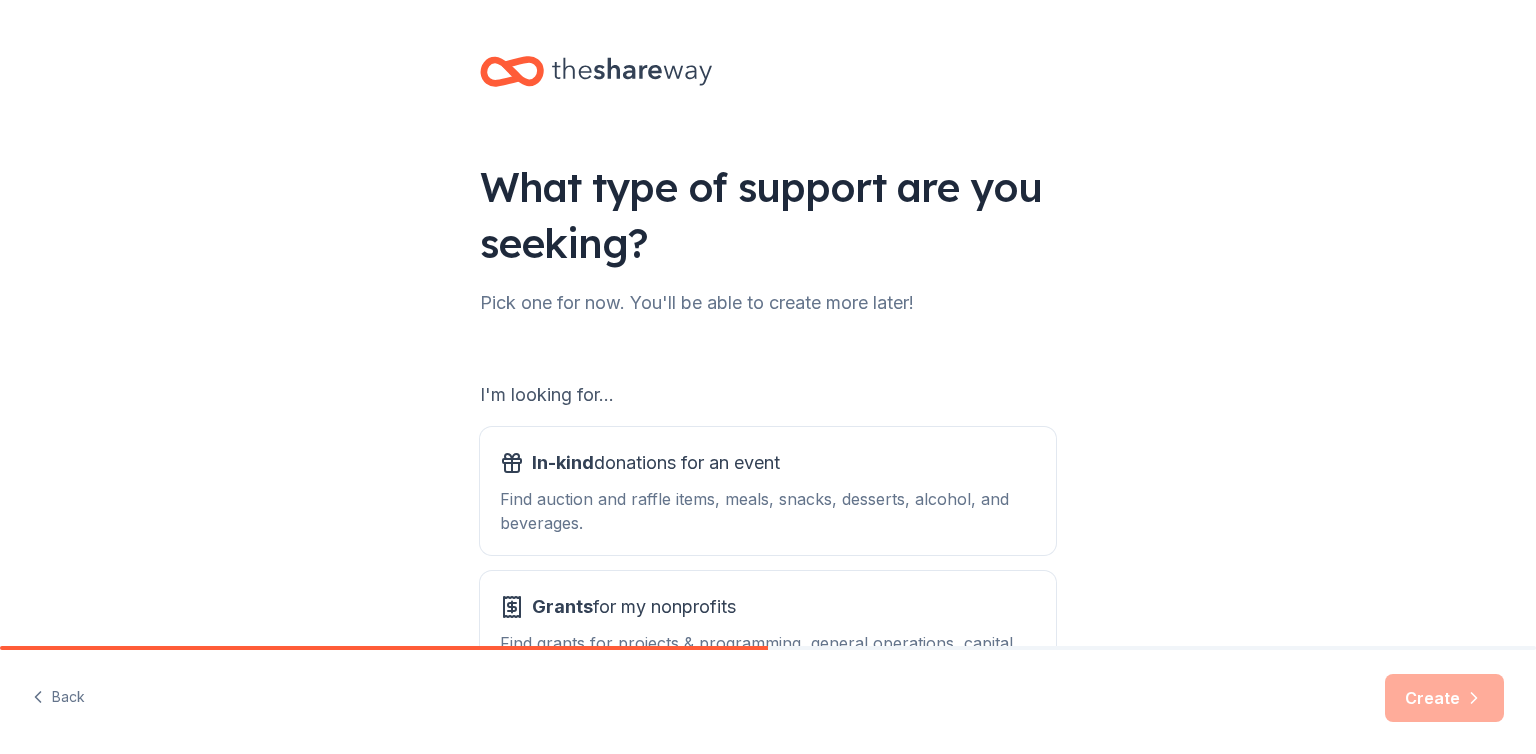 scroll, scrollTop: 161, scrollLeft: 0, axis: vertical 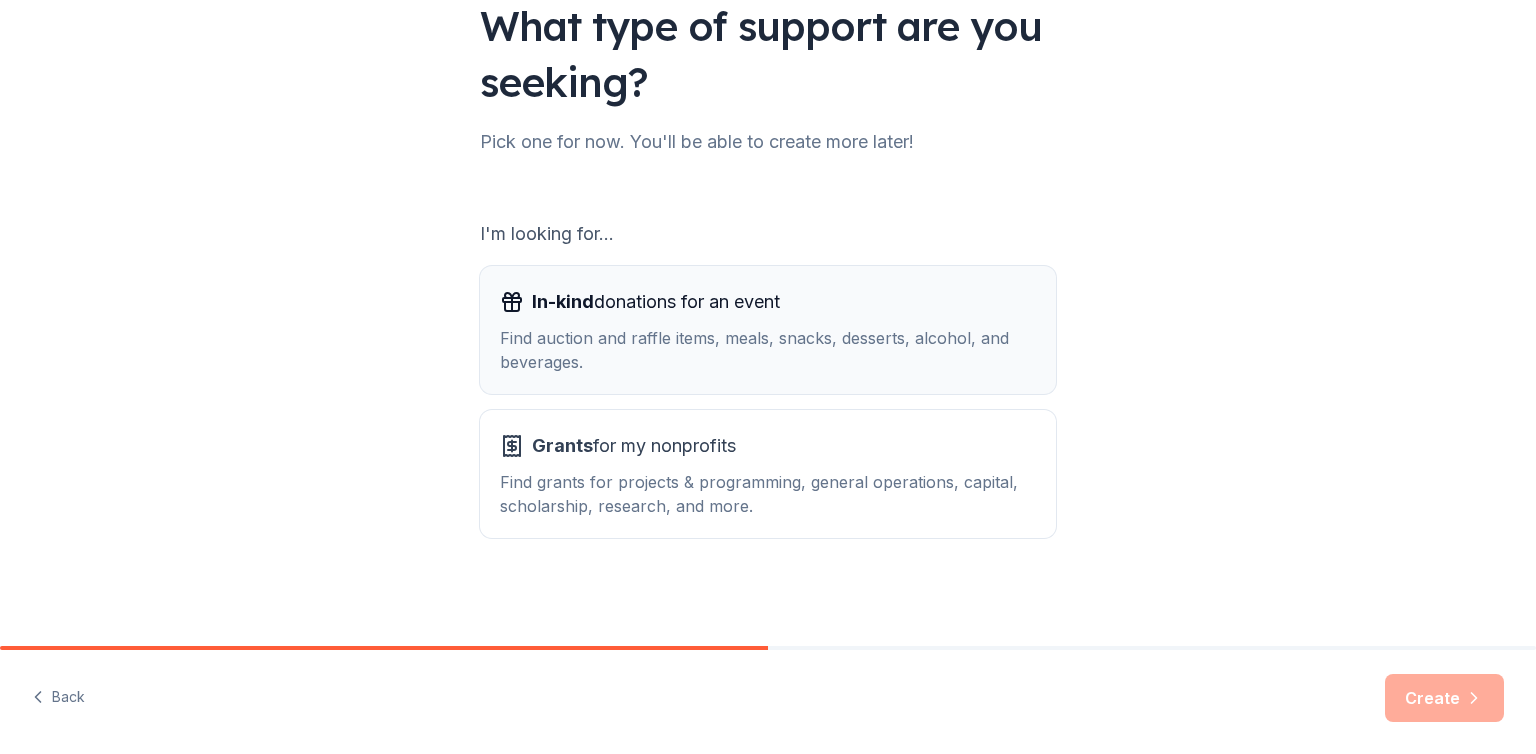 click on "Find auction and raffle items, meals, snacks, desserts, alcohol, and beverages." at bounding box center (768, 350) 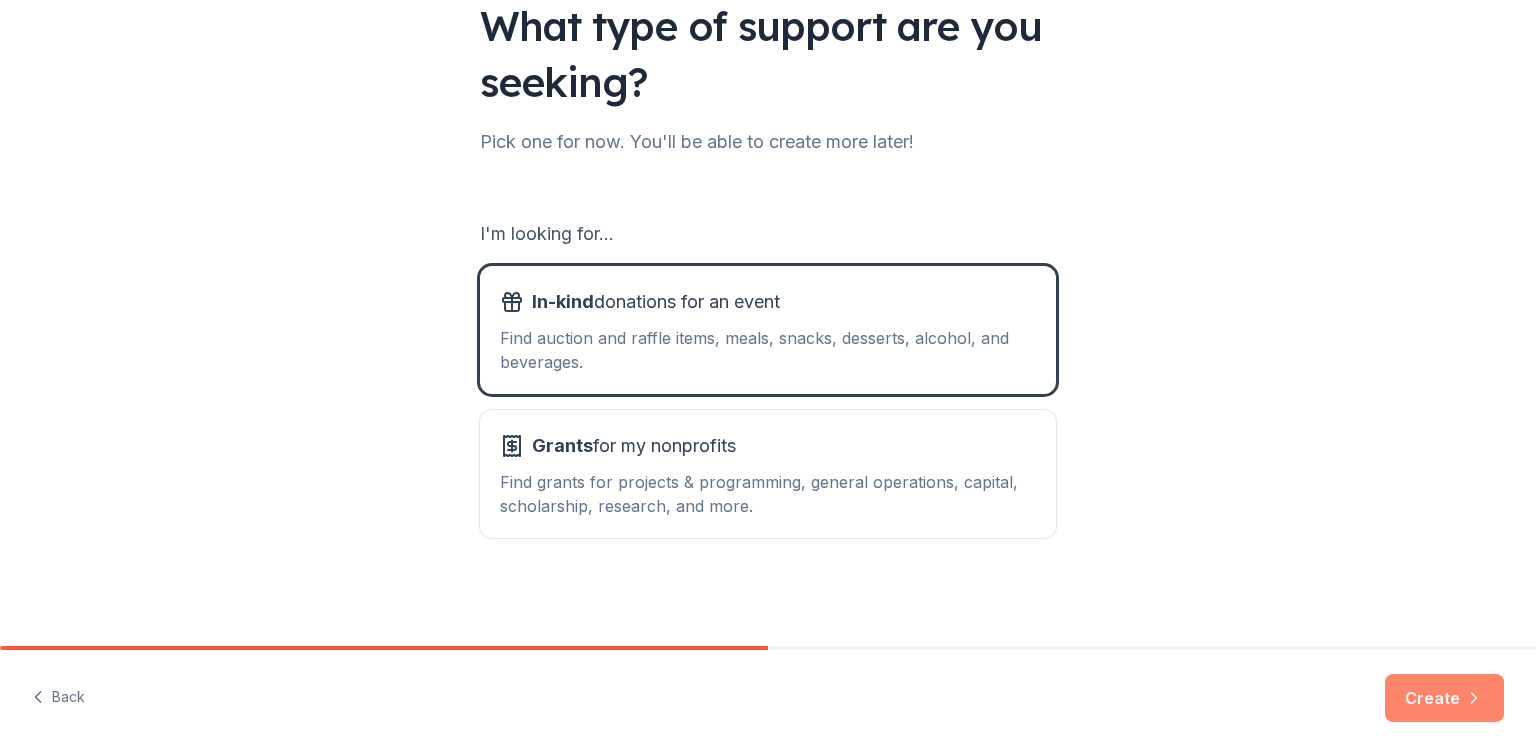 click 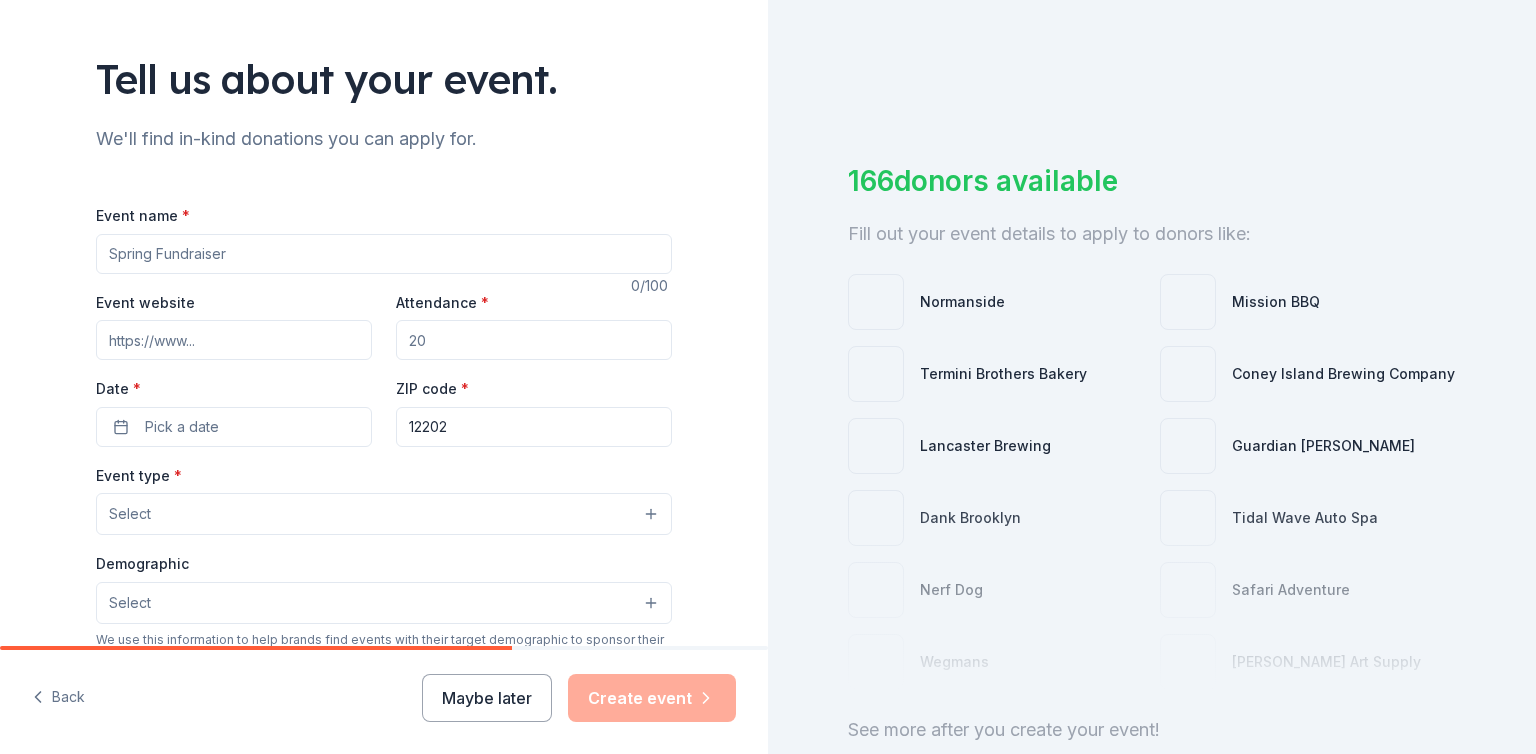 scroll, scrollTop: 108, scrollLeft: 0, axis: vertical 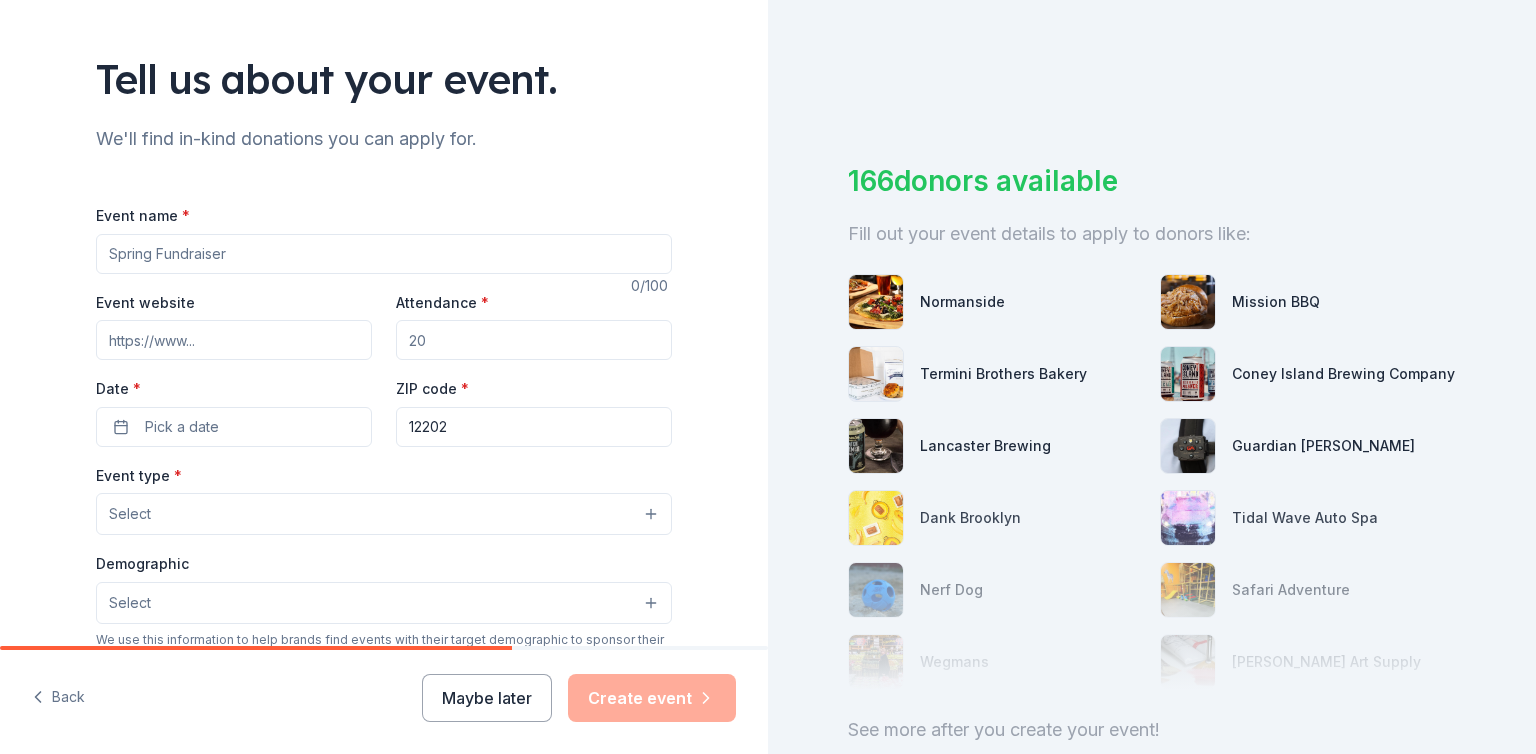 click on "Event name *" at bounding box center (384, 254) 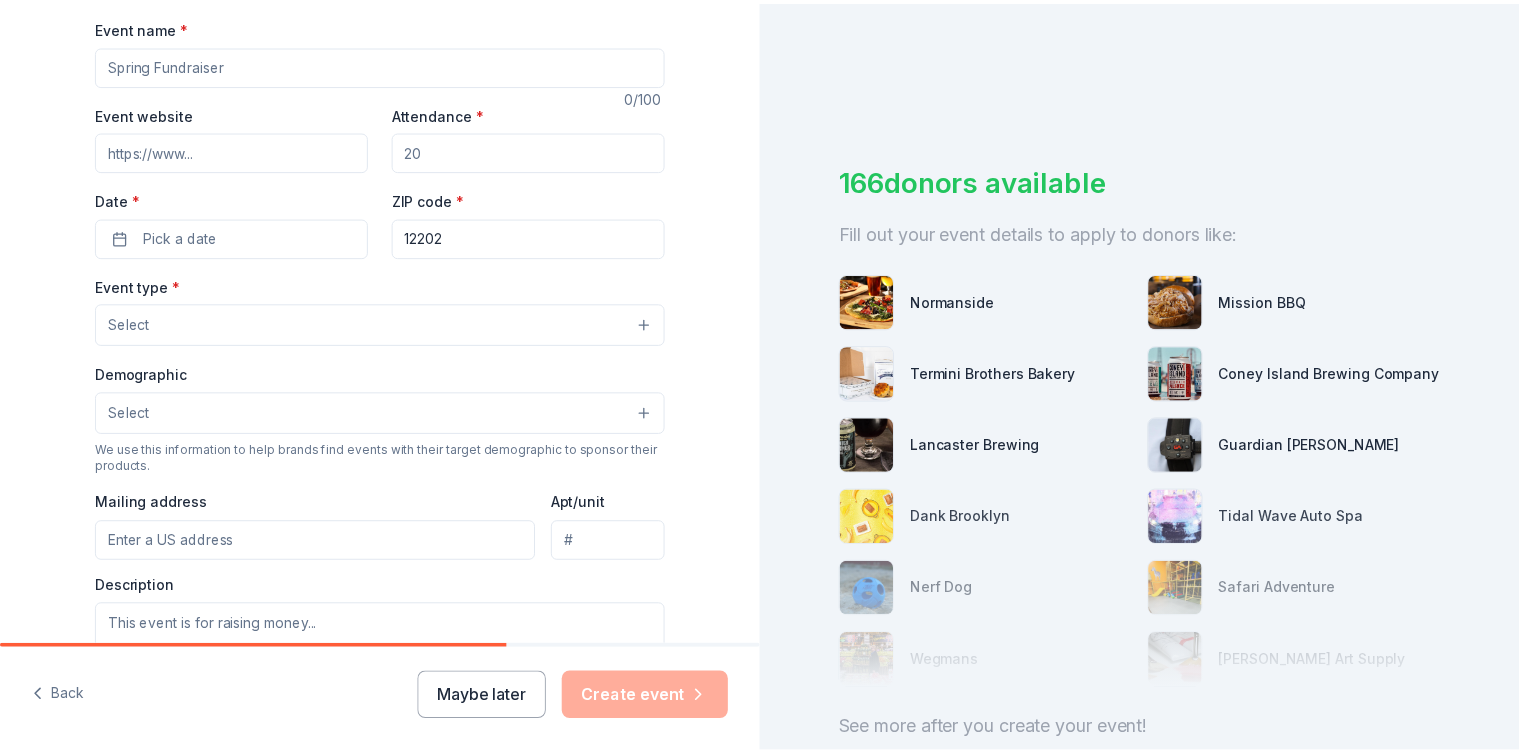 scroll, scrollTop: 300, scrollLeft: 0, axis: vertical 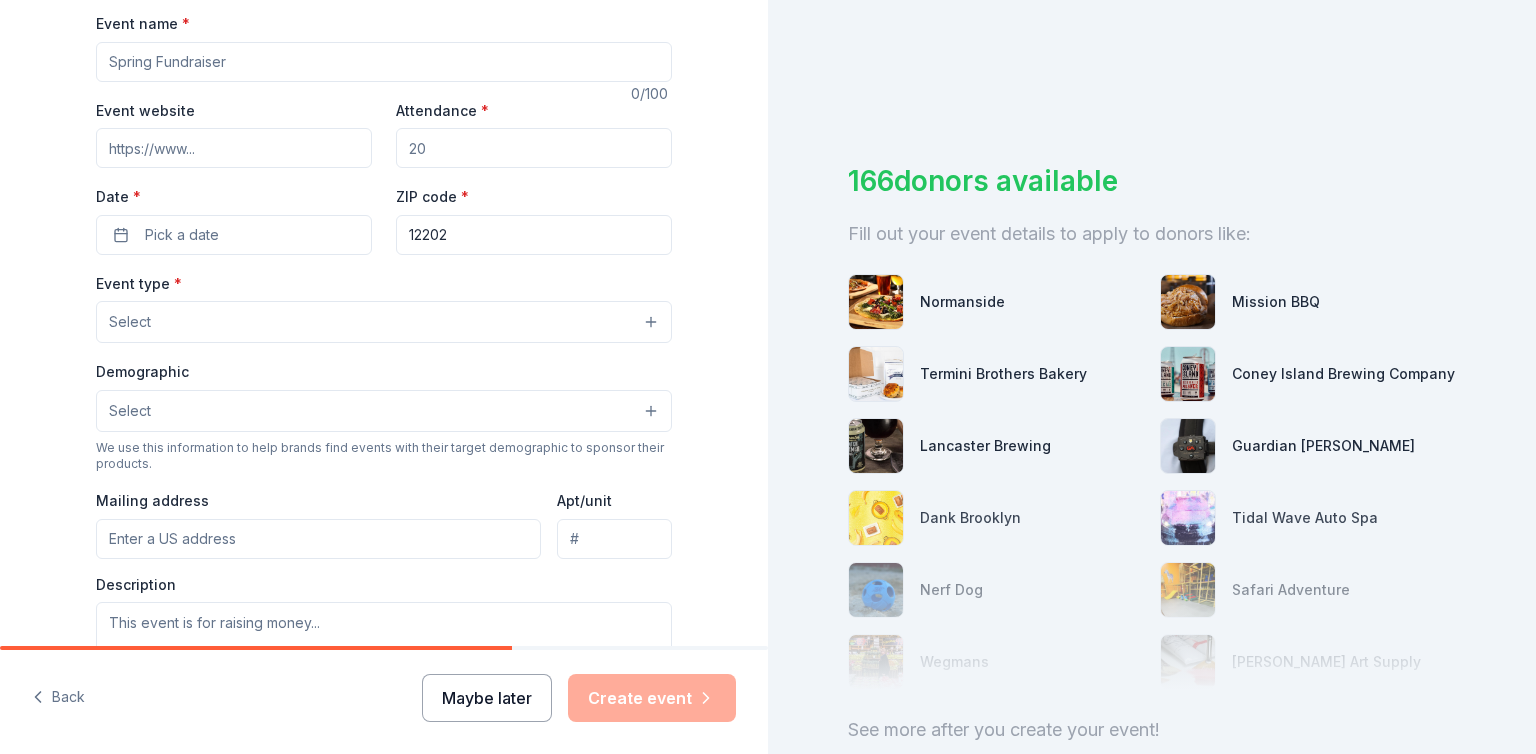click on "Maybe later" at bounding box center [487, 698] 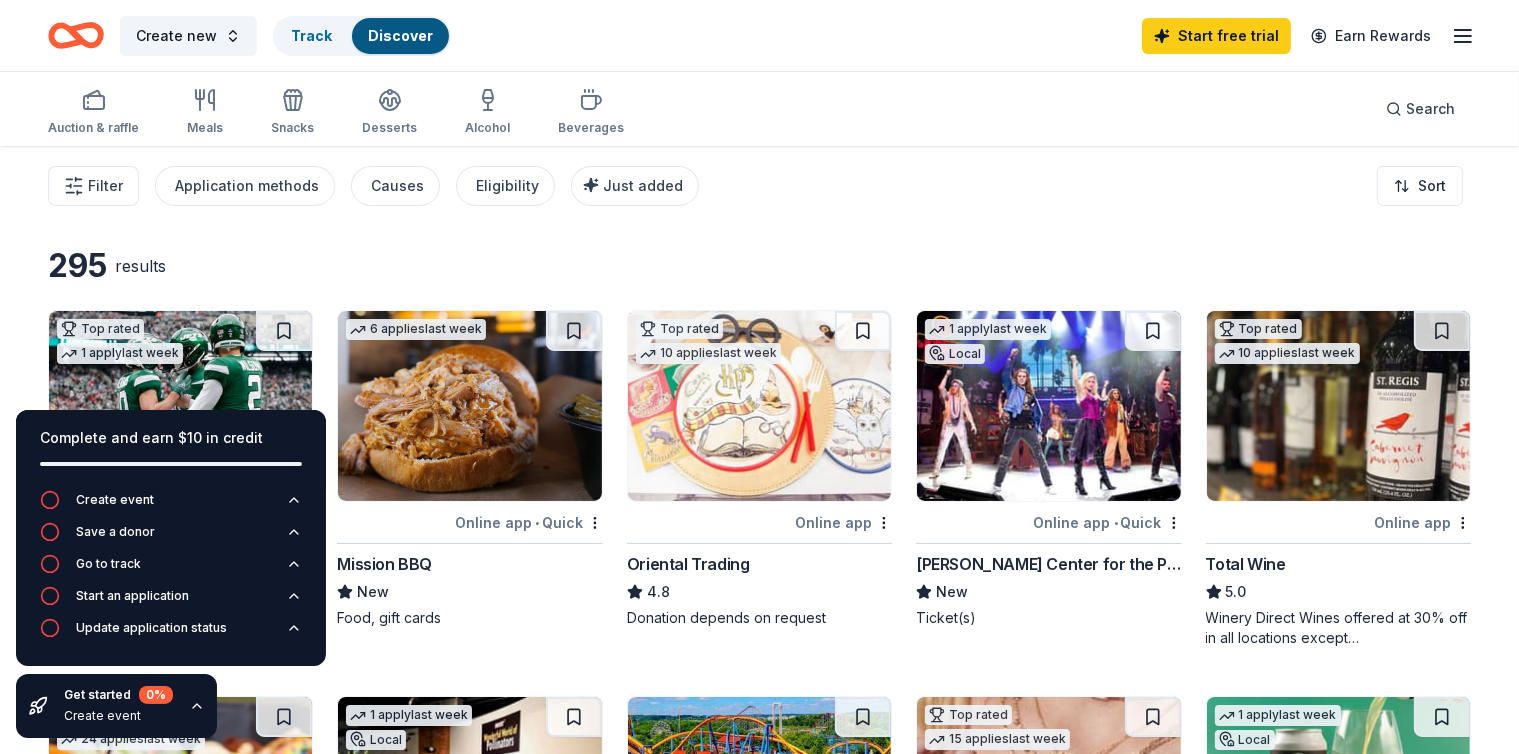 scroll, scrollTop: 0, scrollLeft: 0, axis: both 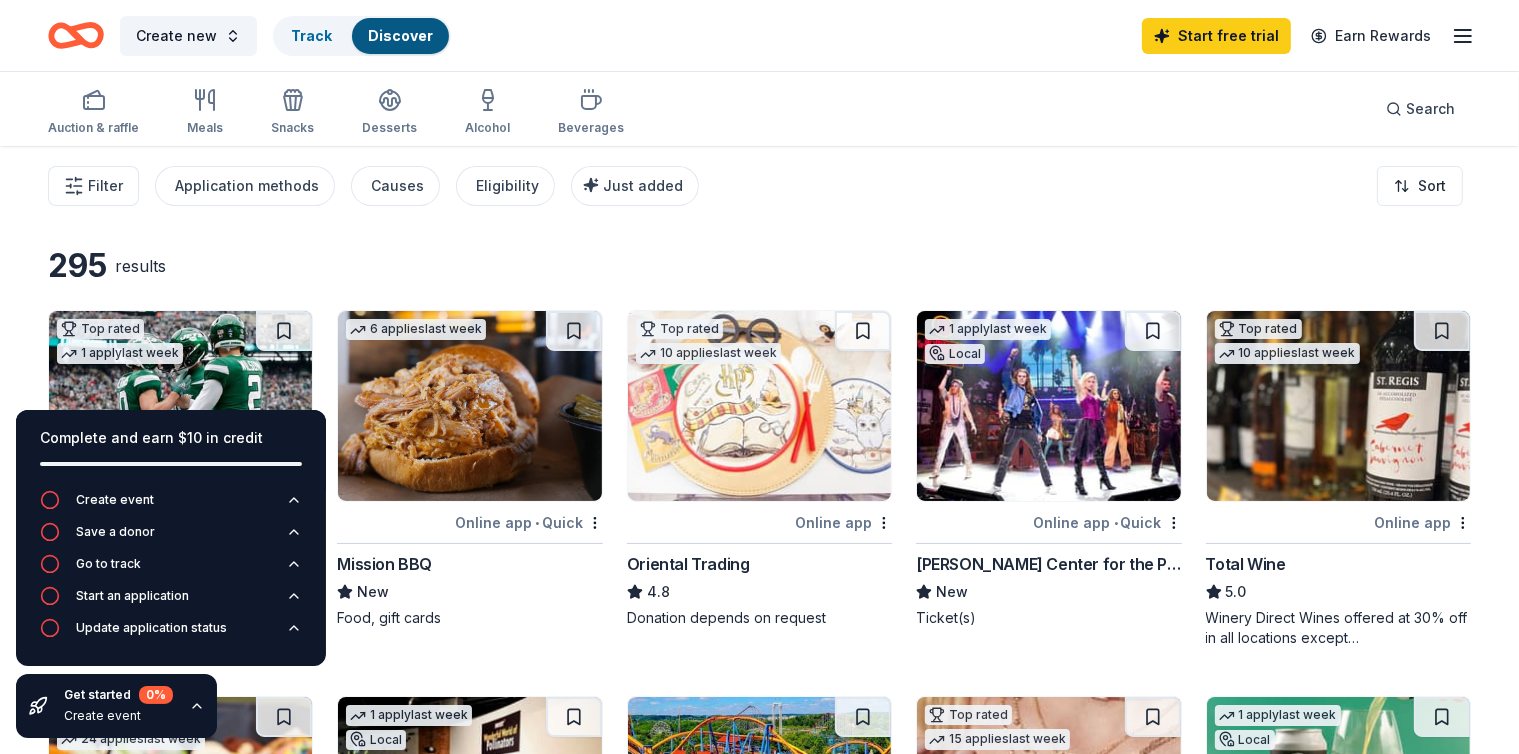 click on "Create new Track  Discover Start free  trial Earn Rewards" at bounding box center (759, 35) 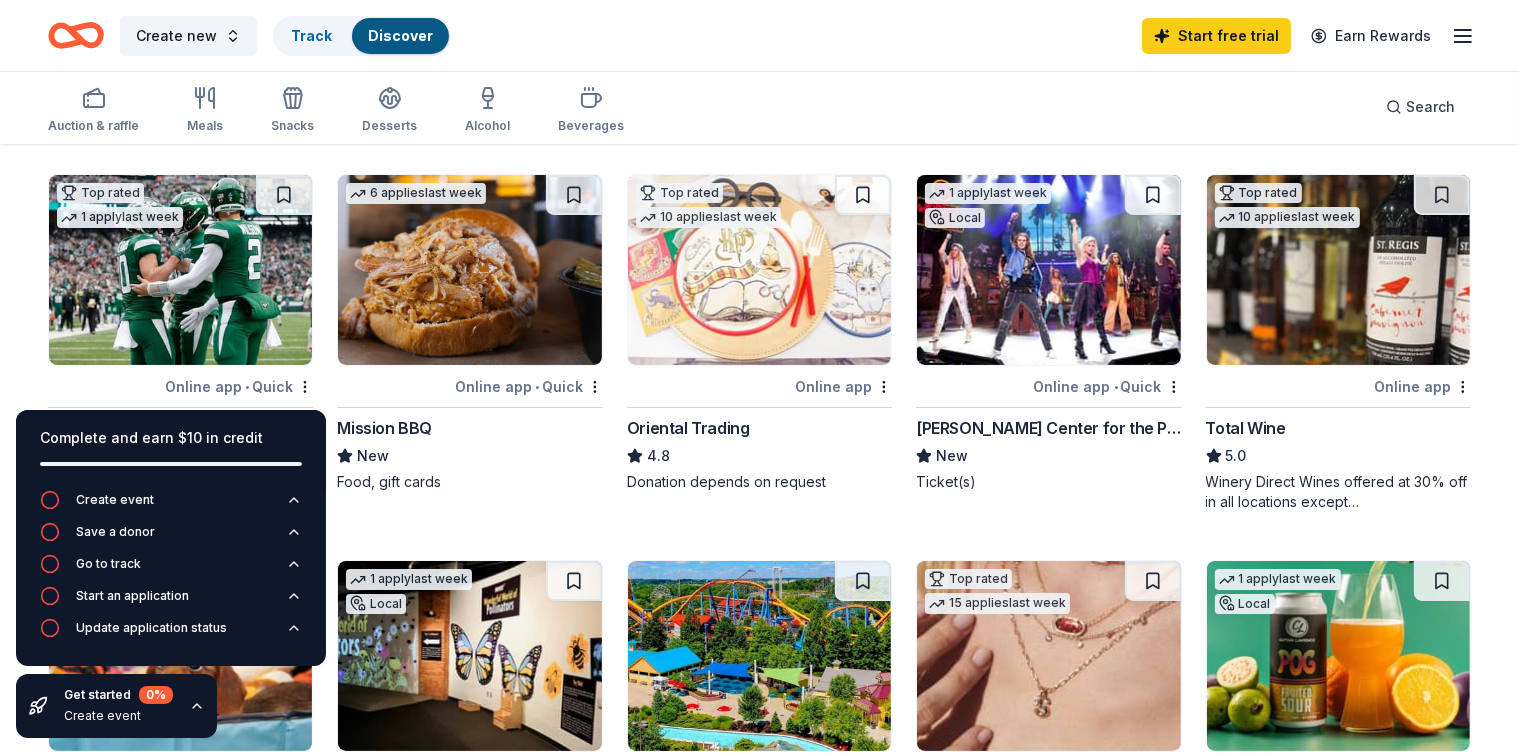 scroll, scrollTop: 0, scrollLeft: 0, axis: both 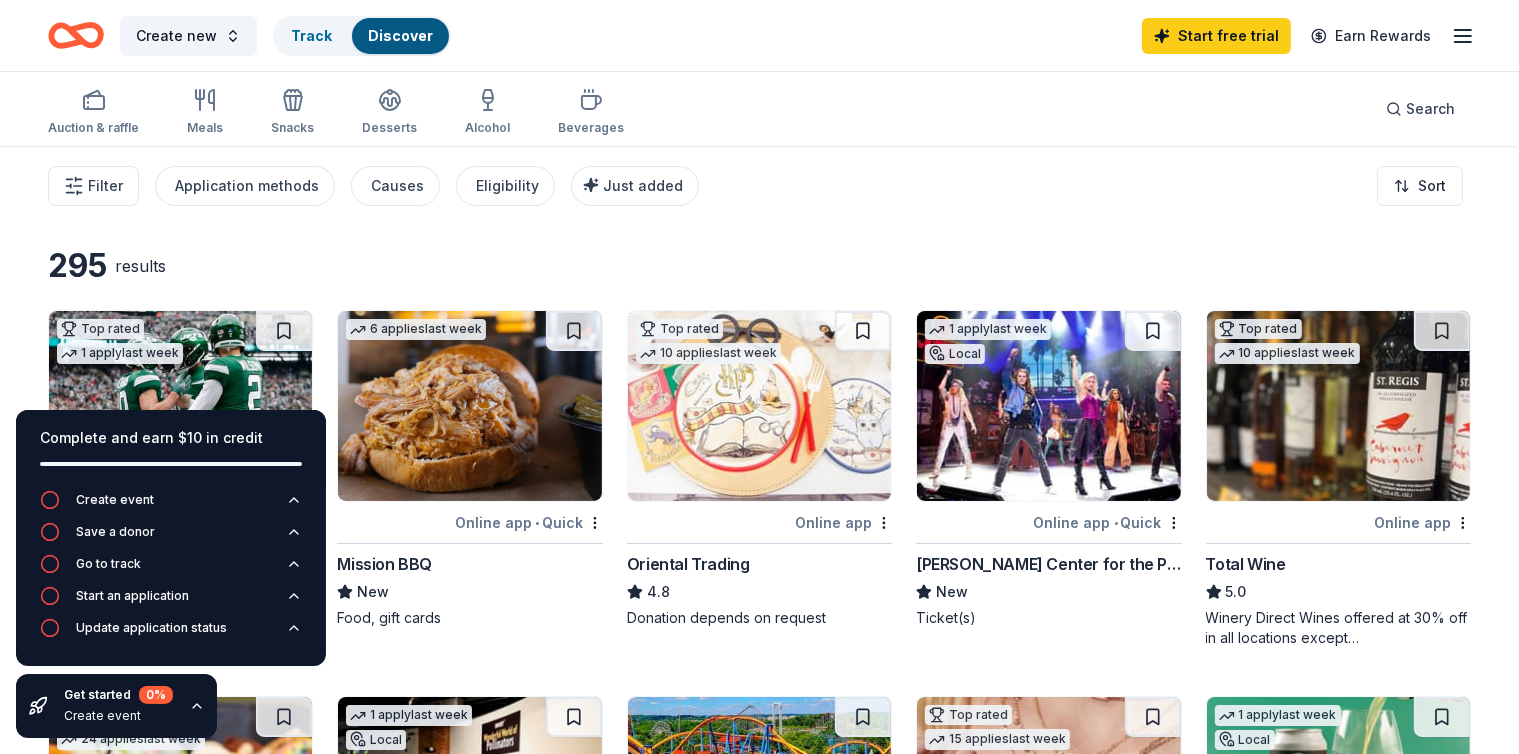 click at bounding box center [759, 406] 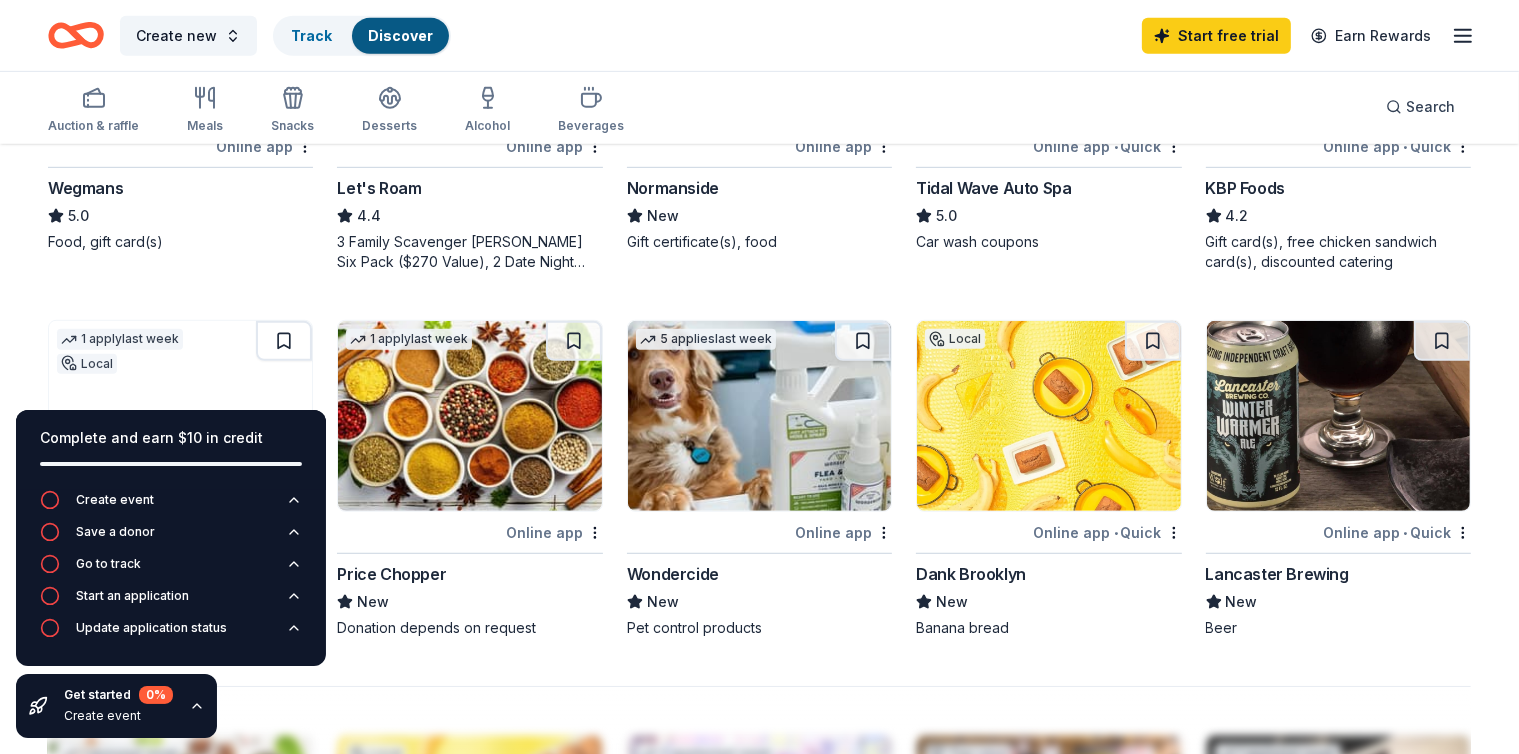 scroll, scrollTop: 1150, scrollLeft: 0, axis: vertical 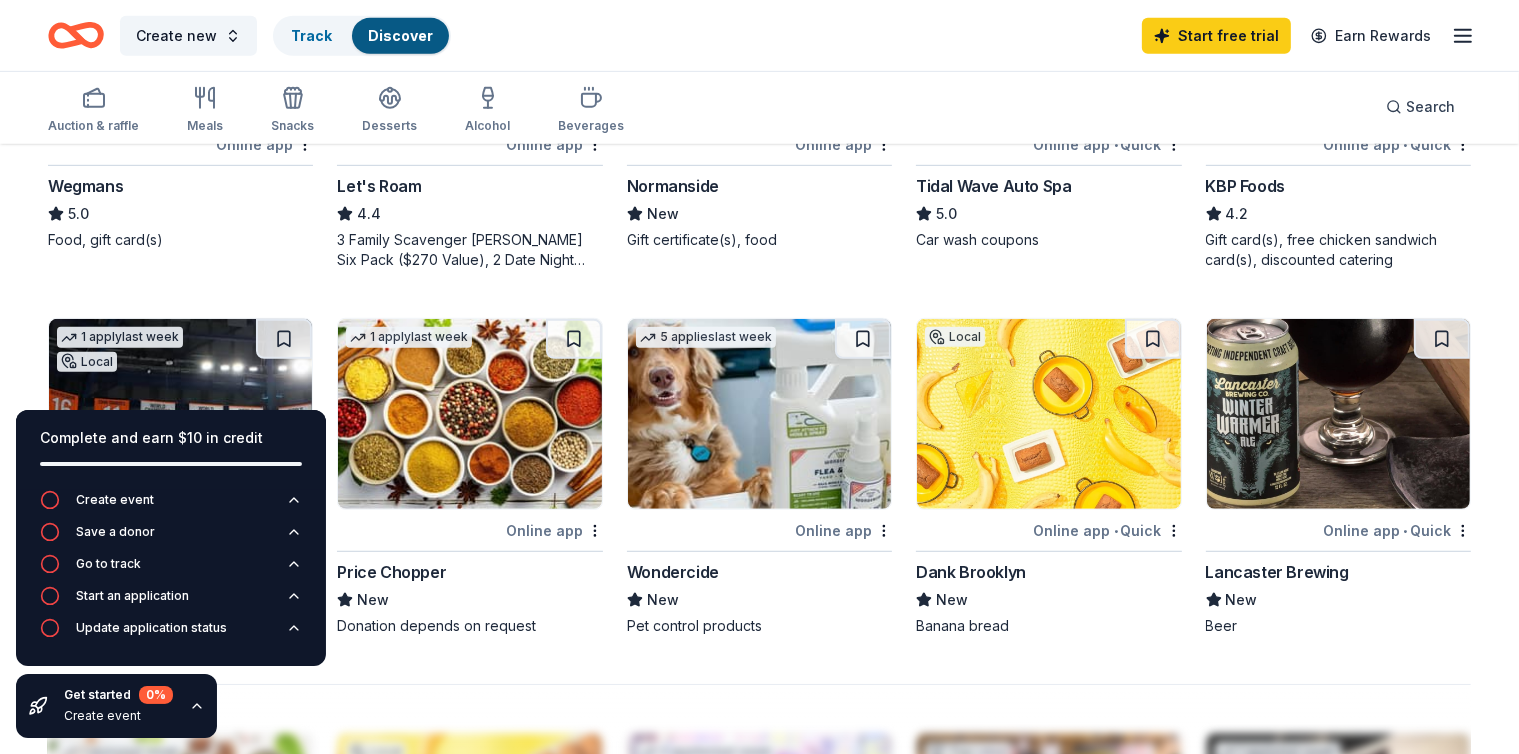 click 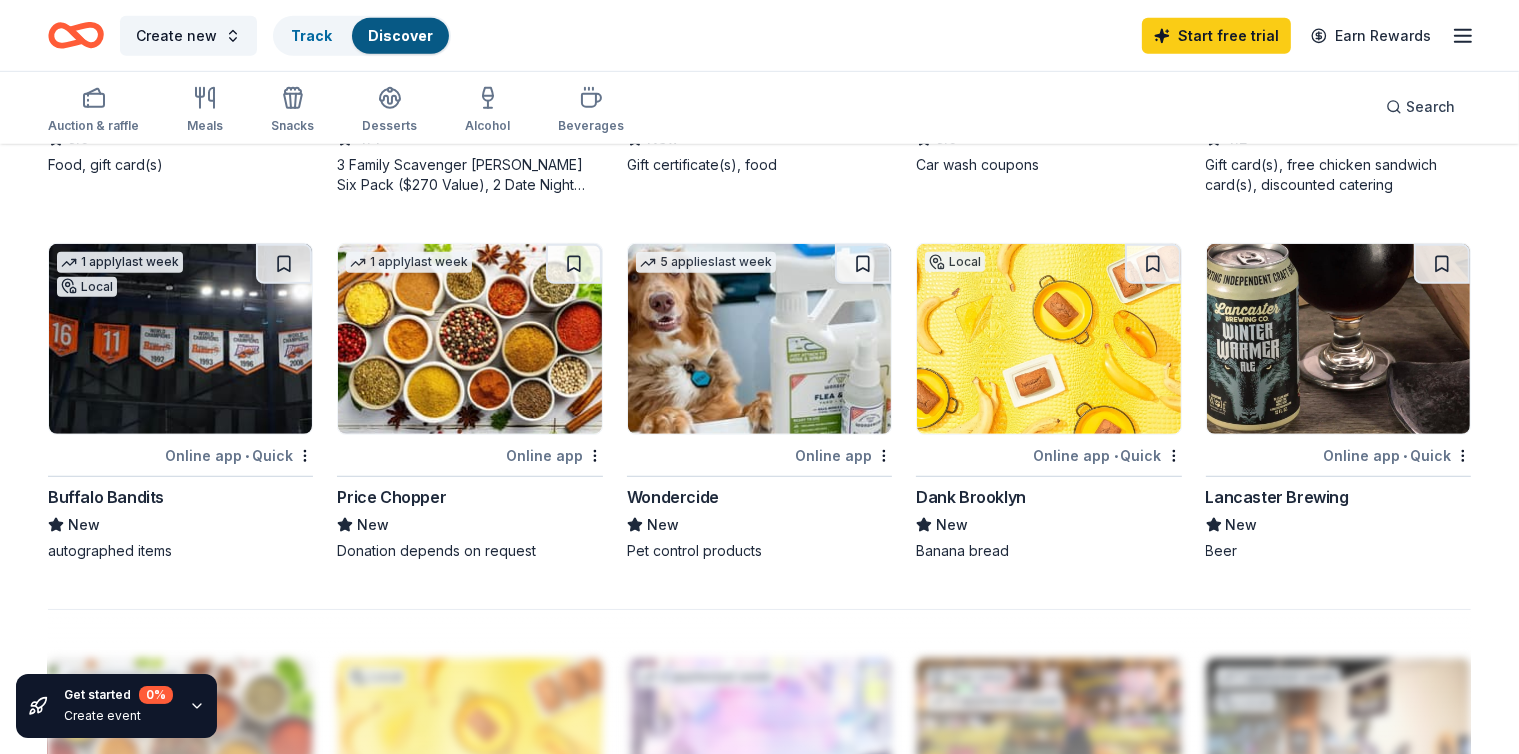 scroll, scrollTop: 1224, scrollLeft: 0, axis: vertical 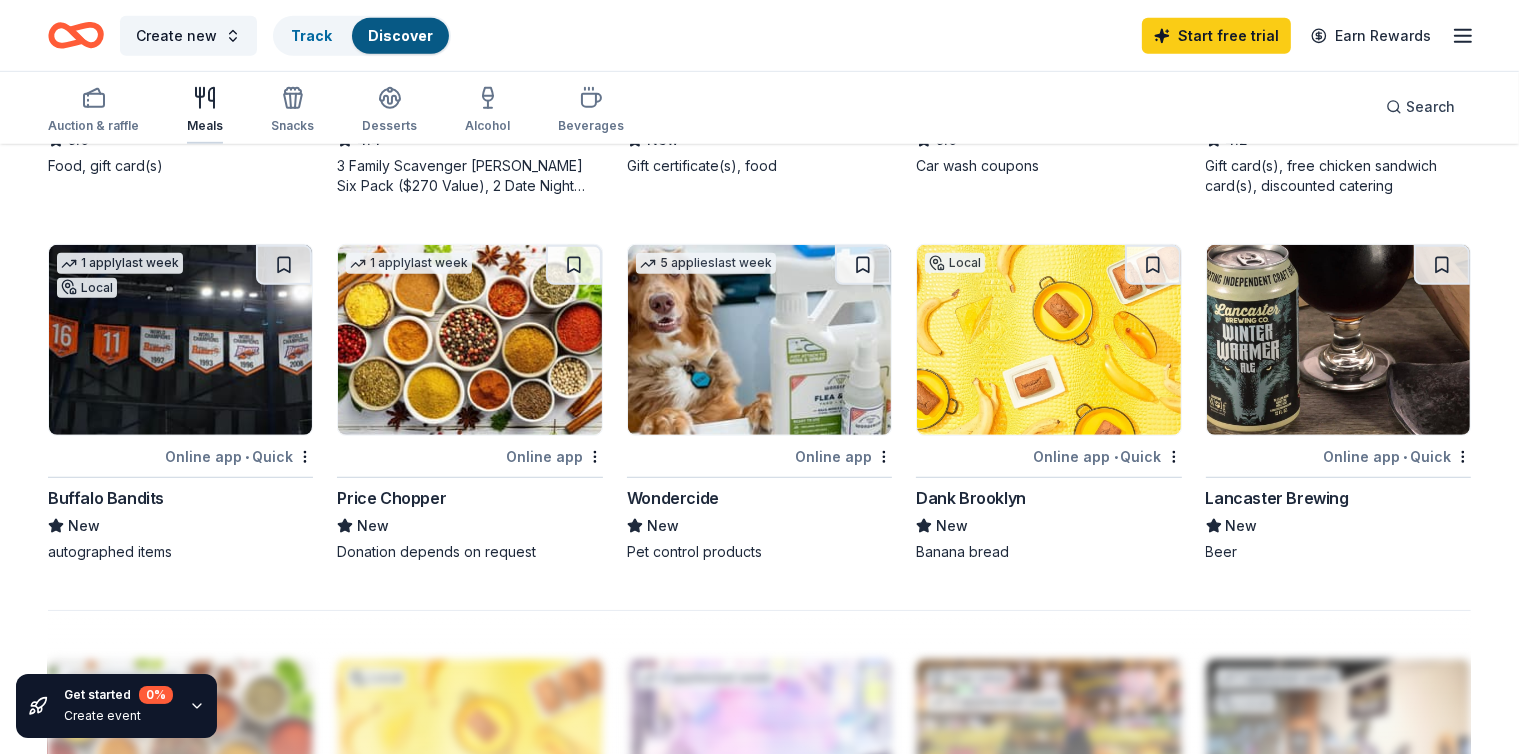 click 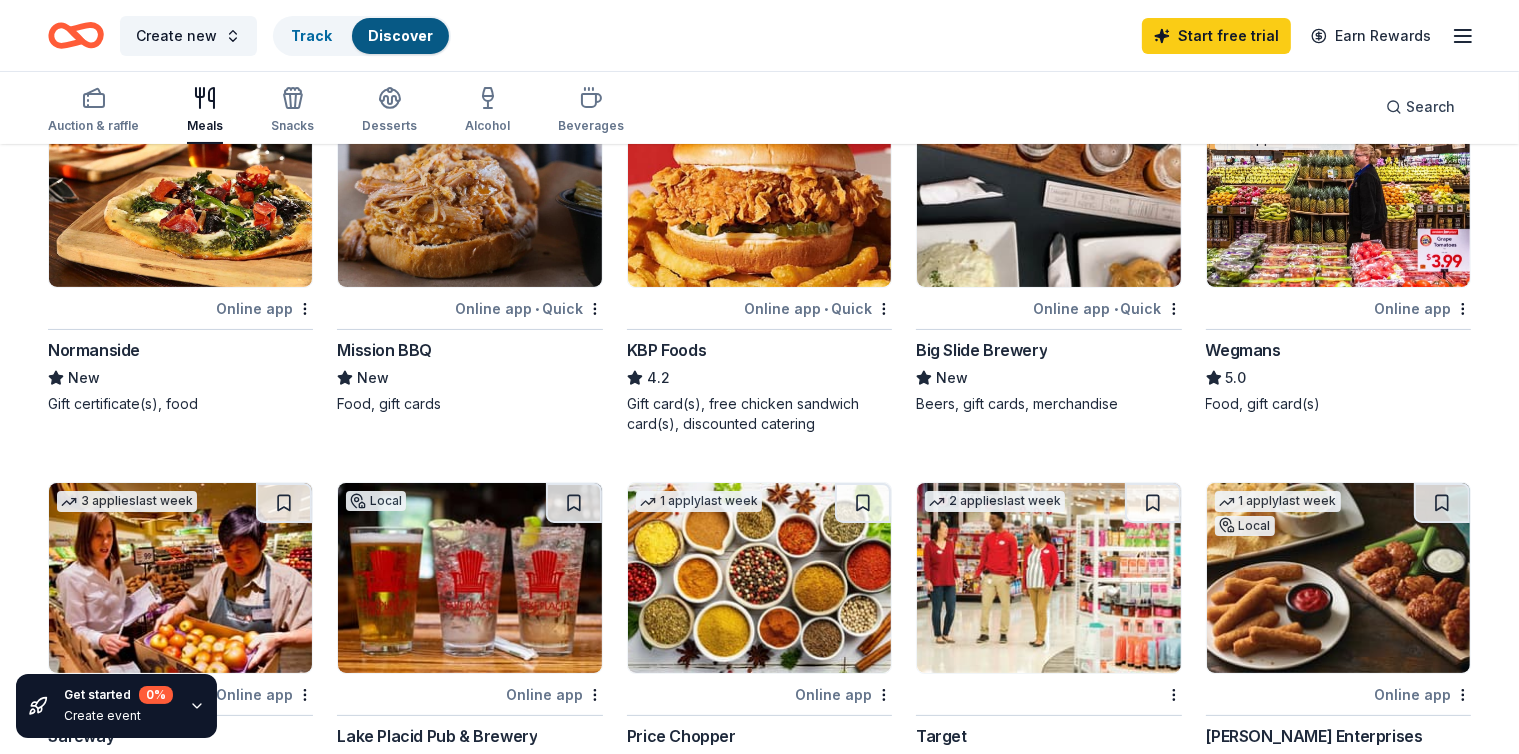 scroll, scrollTop: 220, scrollLeft: 0, axis: vertical 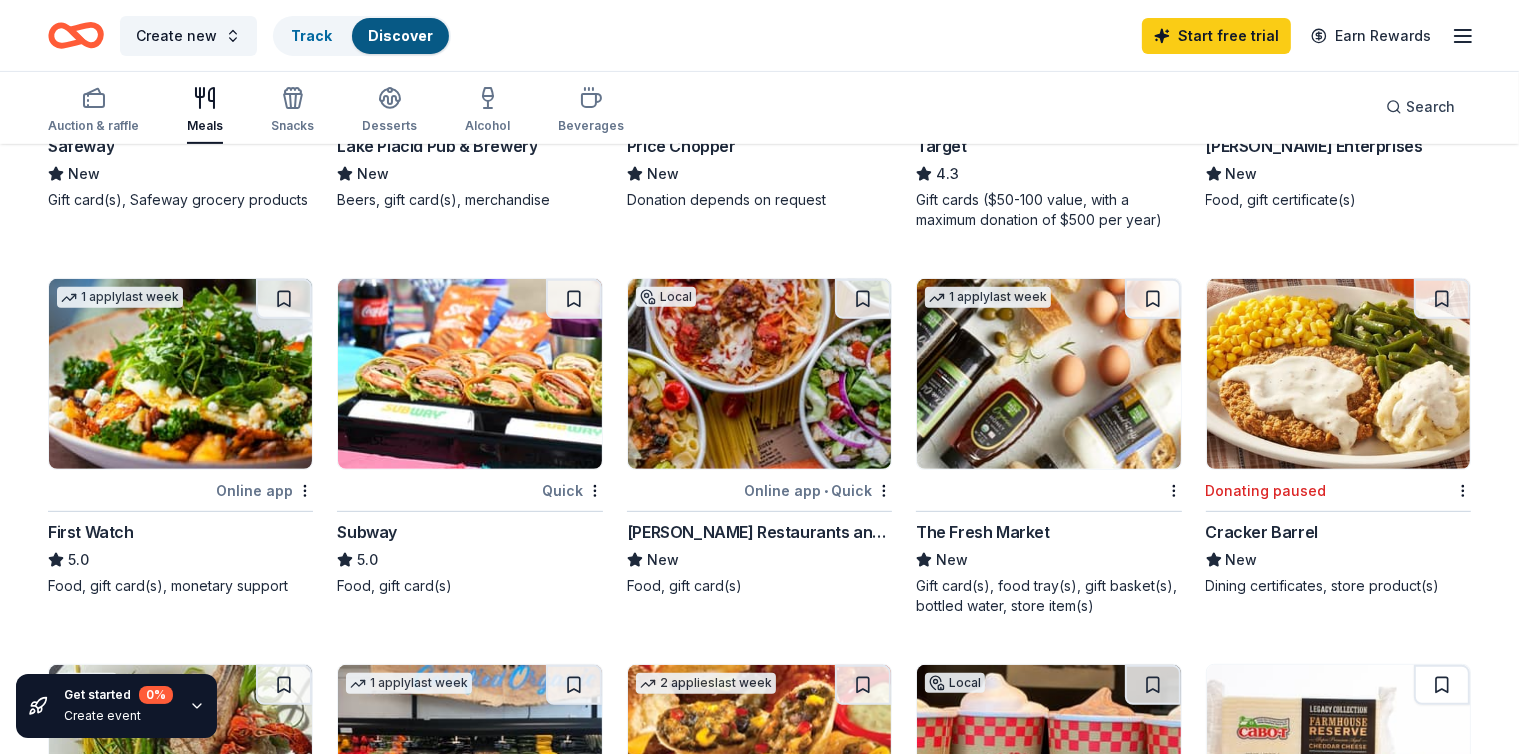 click on "Local Online app • Quick Marrello Restaurants and Catering New Food, gift card(s)" at bounding box center [759, 437] 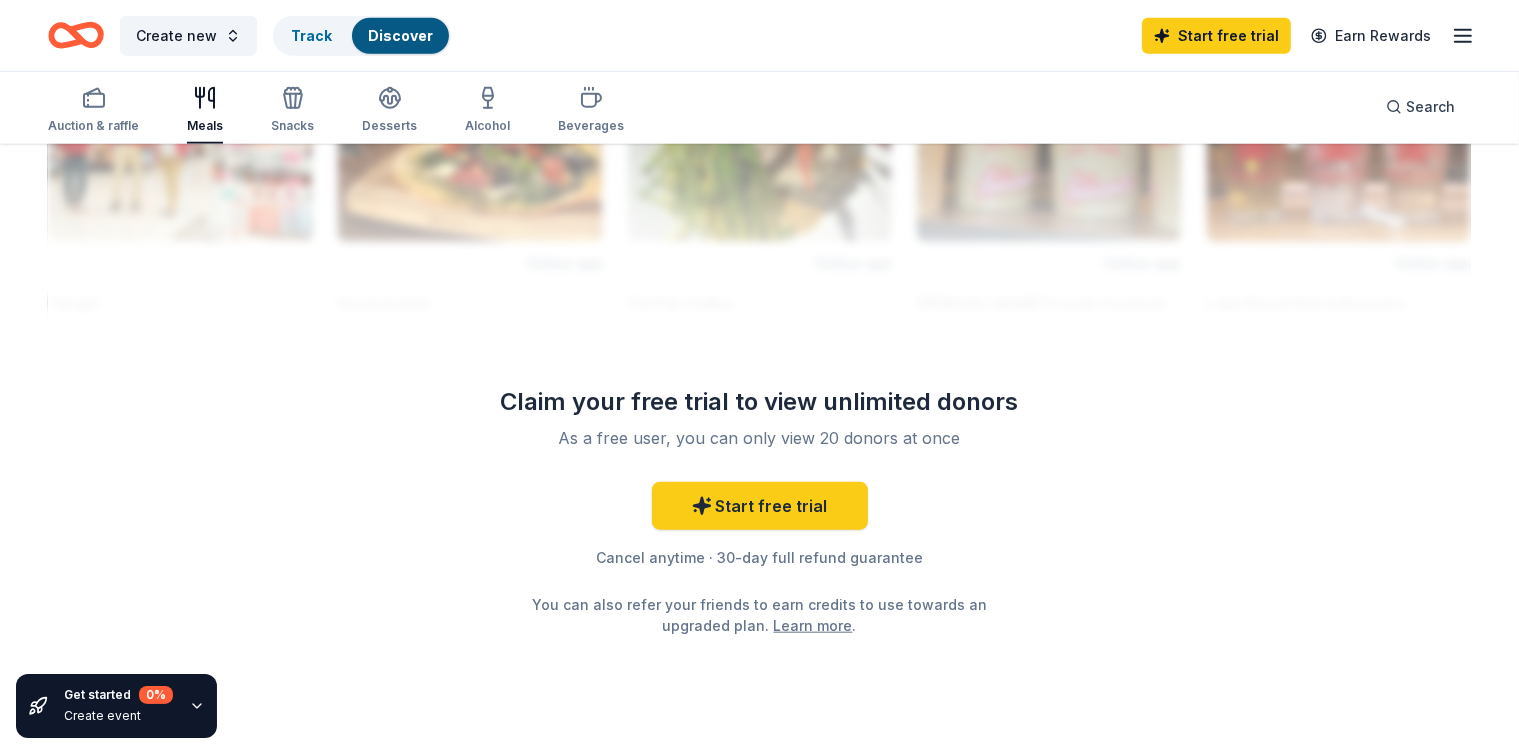 scroll, scrollTop: 1854, scrollLeft: 0, axis: vertical 